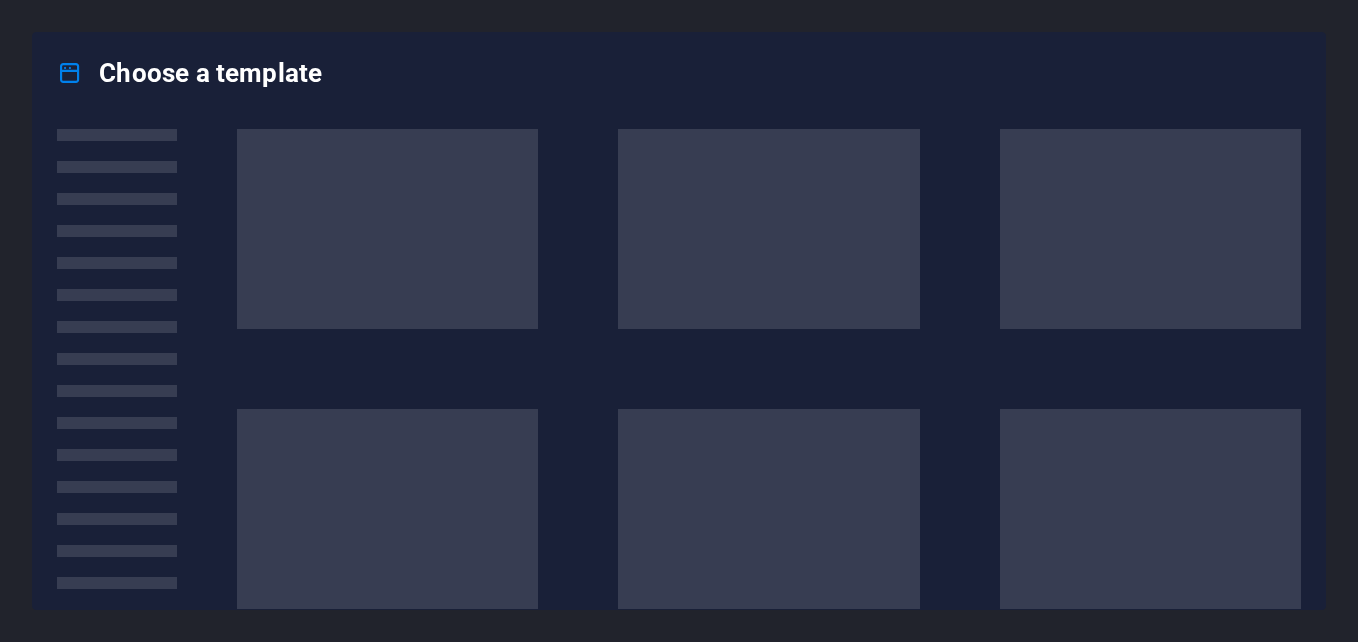scroll, scrollTop: 0, scrollLeft: 0, axis: both 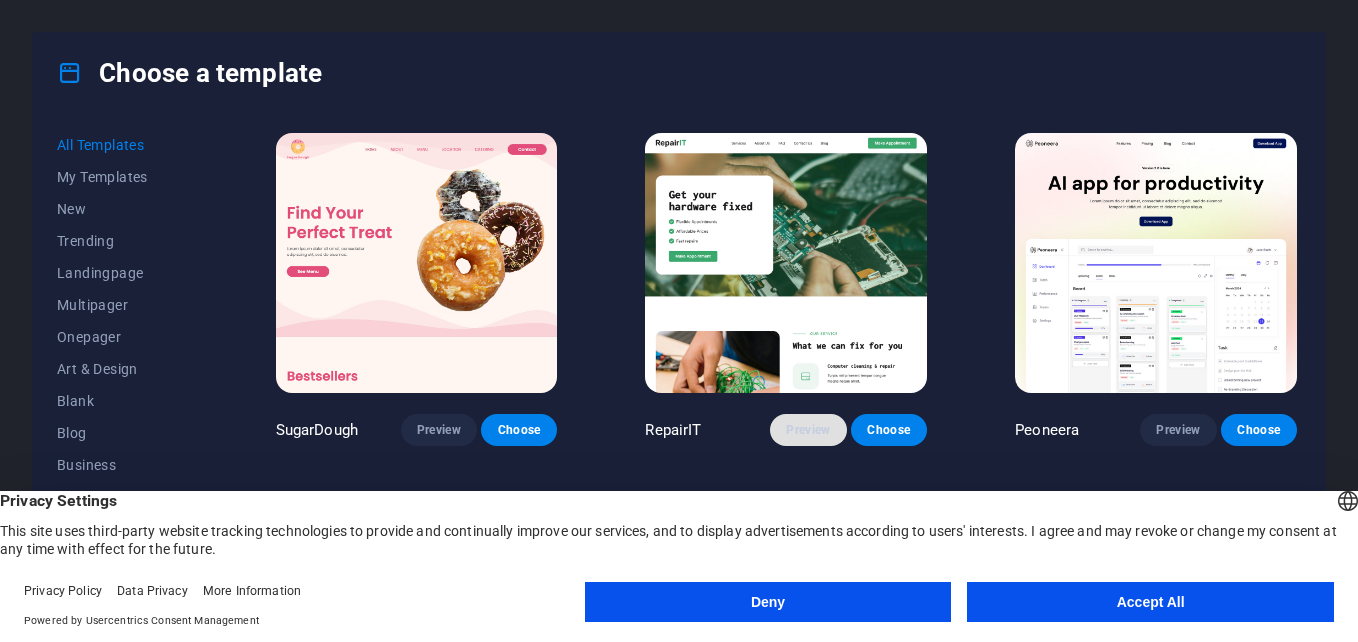 click on "Preview" at bounding box center (808, 430) 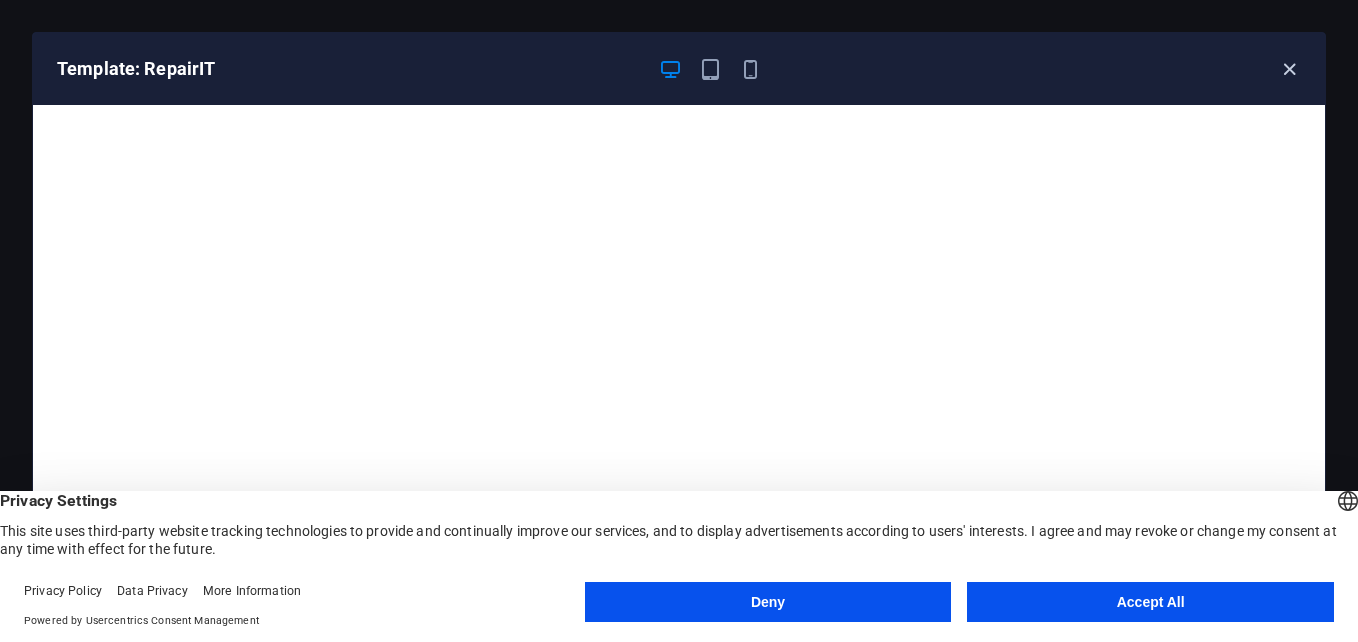click at bounding box center [1289, 69] 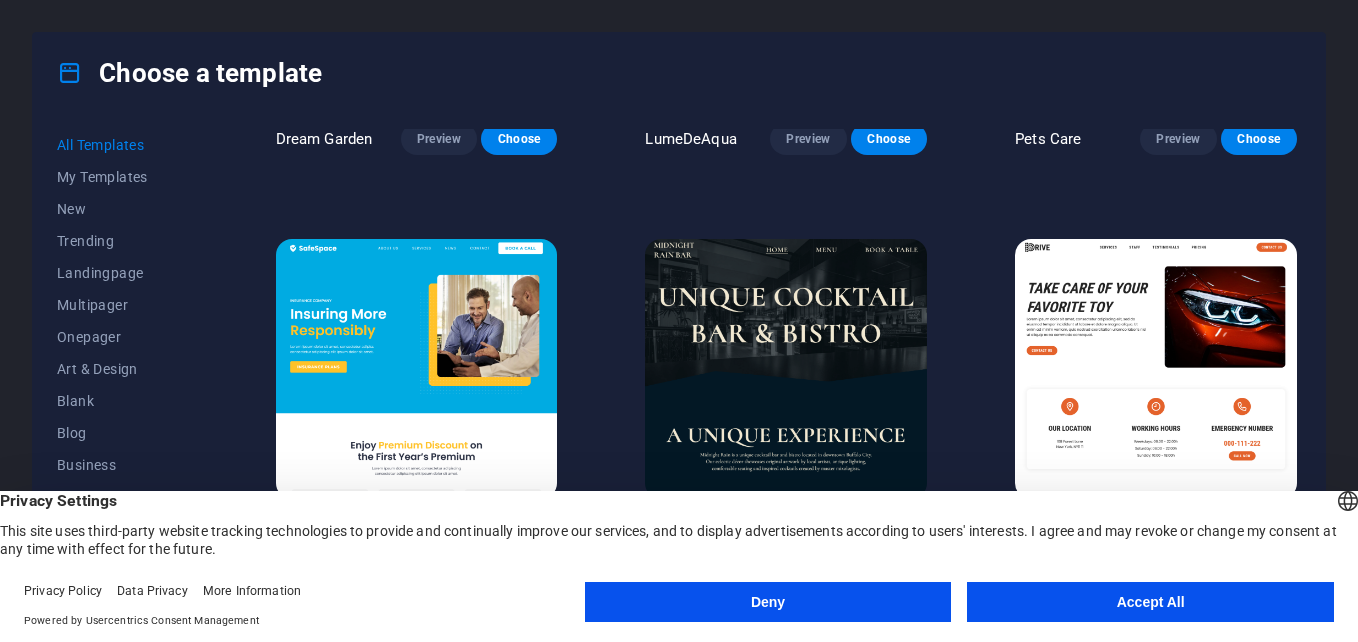 scroll, scrollTop: 3927, scrollLeft: 0, axis: vertical 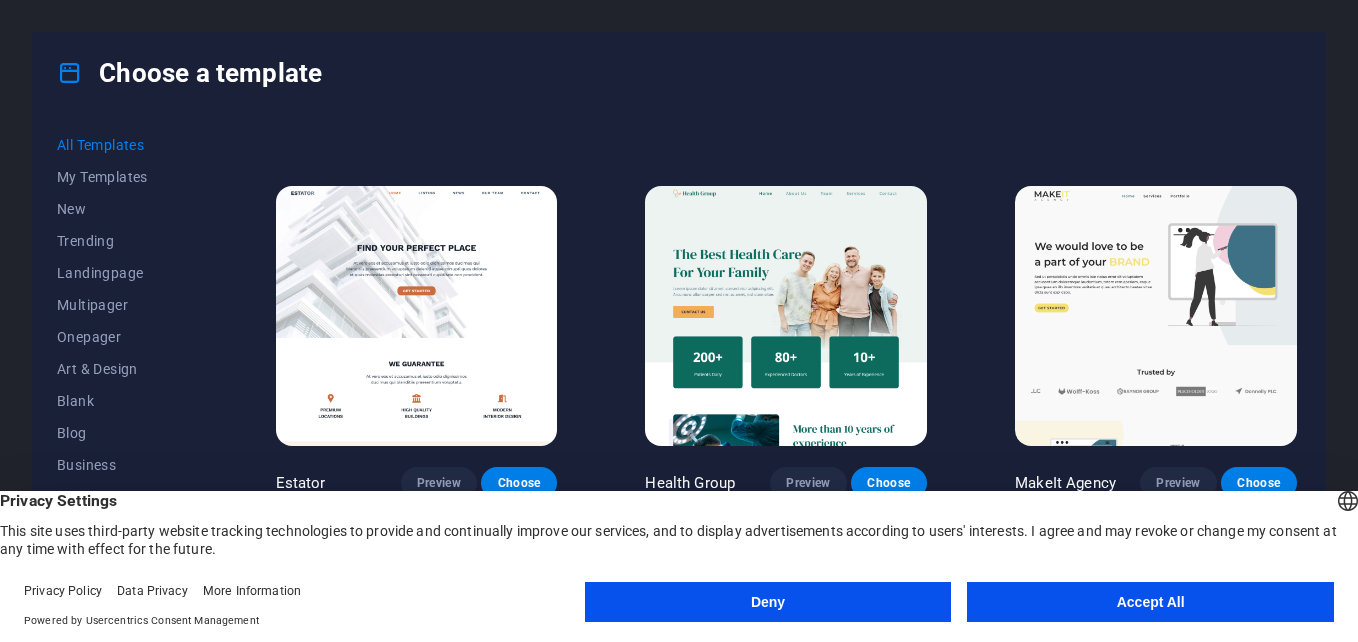 click on "Accept All" at bounding box center (1150, 602) 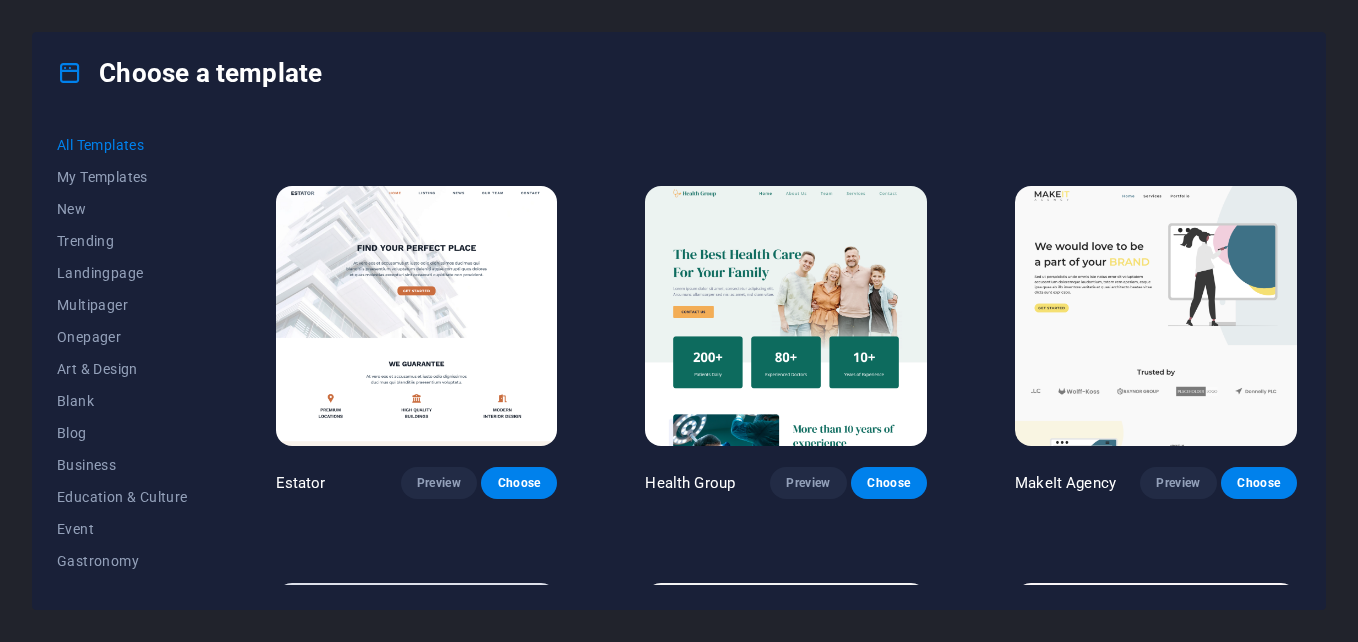 click on "All Templates My Templates New Trending Landingpage Multipager Onepager Art & Design Blank Blog Business Education & Culture Event Gastronomy Health IT & Media Legal & Finance Non-Profit Performance Portfolio Services Shop Sports & Beauty Trades Travel Wireframe SugarDough Preview Choose RepairIT Preview Choose Peoneera Preview Choose Art Museum Preview Choose Vitaly Preview Choose Pottery Passions Preview Choose Home Decor Preview Choose Toyland Preview Choose Pet Shop Preview Choose Wonder Planner Preview Choose Transportable Preview Choose S&L Preview Choose WePaint Preview Choose Eco-Con Preview Choose MeetUp Preview Choose Help & Care Preview Choose Podcaster Preview Choose Academix Preview Choose BIG Barber Shop Preview Choose Health & Food Preview Choose UrbanNest Interiors Preview Choose Green Change Preview Choose The Beauty Temple Preview Choose WeTrain Preview Choose Cleaner Preview Choose Johanna James Preview Choose Delicioso Preview Choose Dream Garden Preview Choose LumeDeAqua Preview Choose" at bounding box center (679, 361) 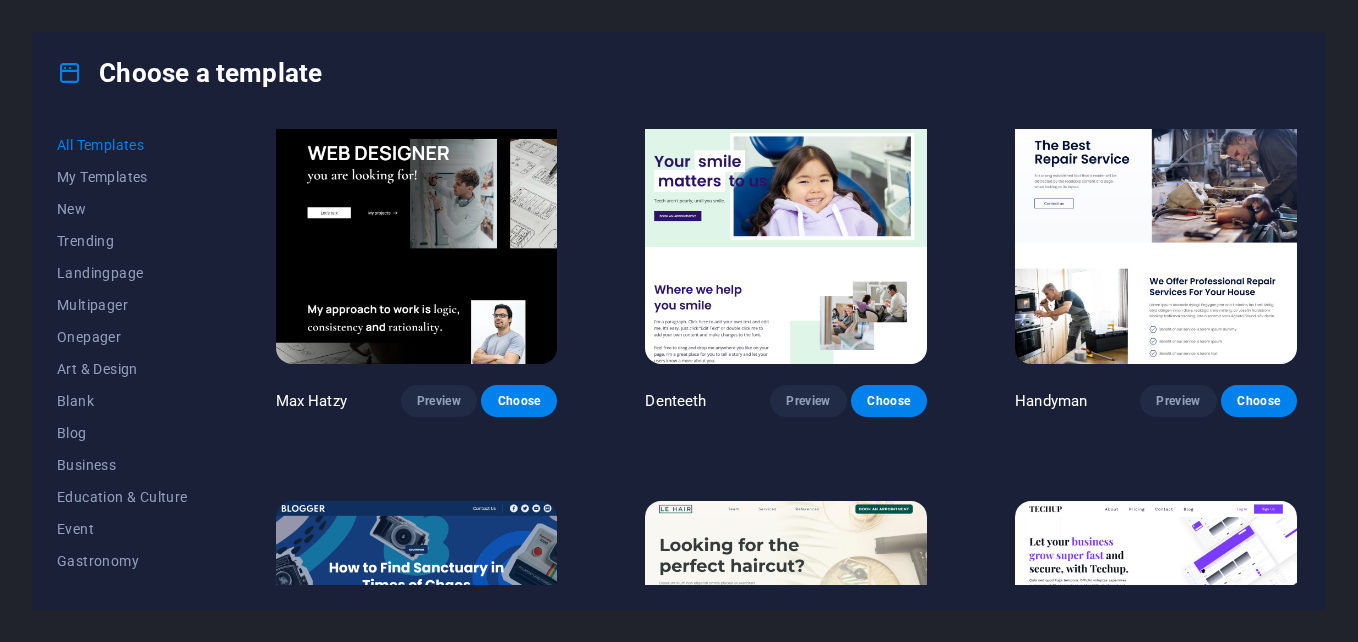 scroll, scrollTop: 5839, scrollLeft: 0, axis: vertical 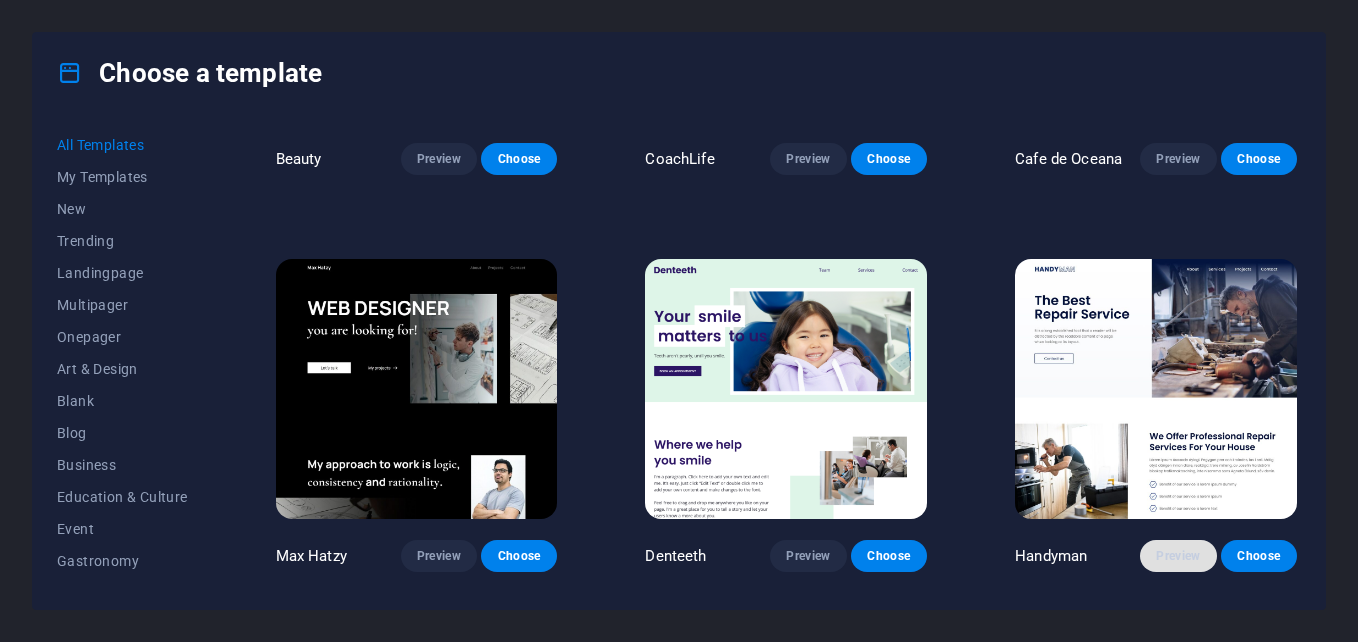 click on "Preview" at bounding box center [1178, 556] 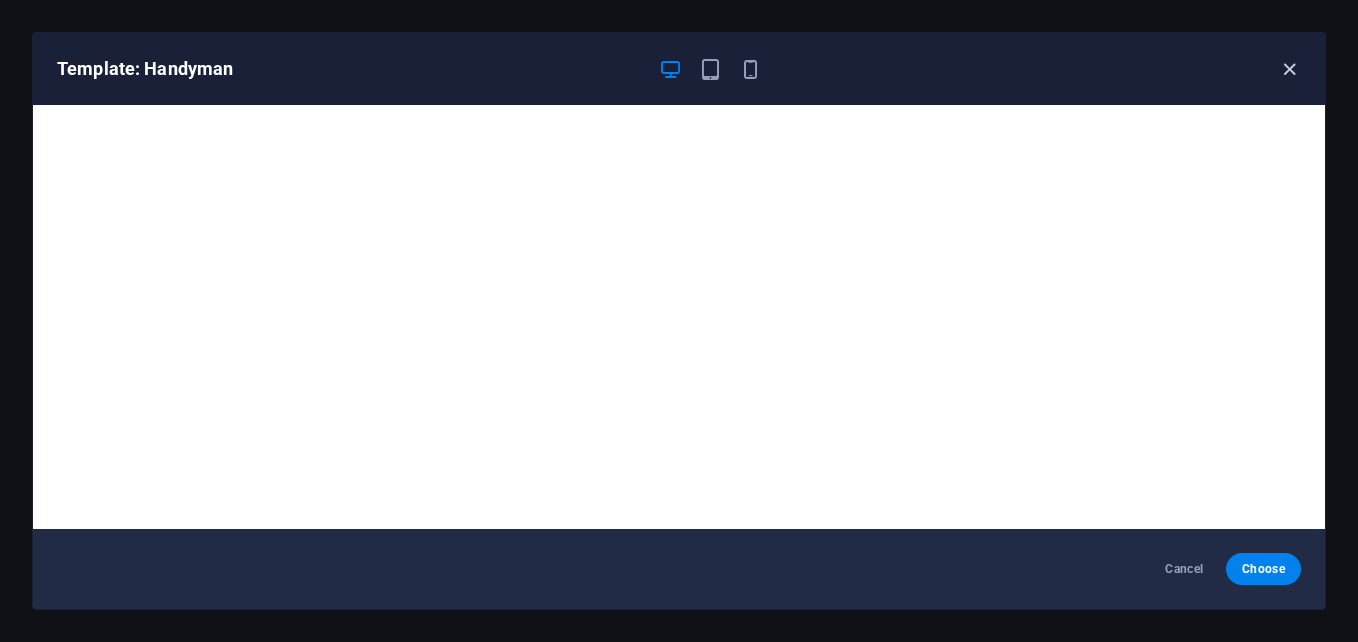 click at bounding box center [1289, 69] 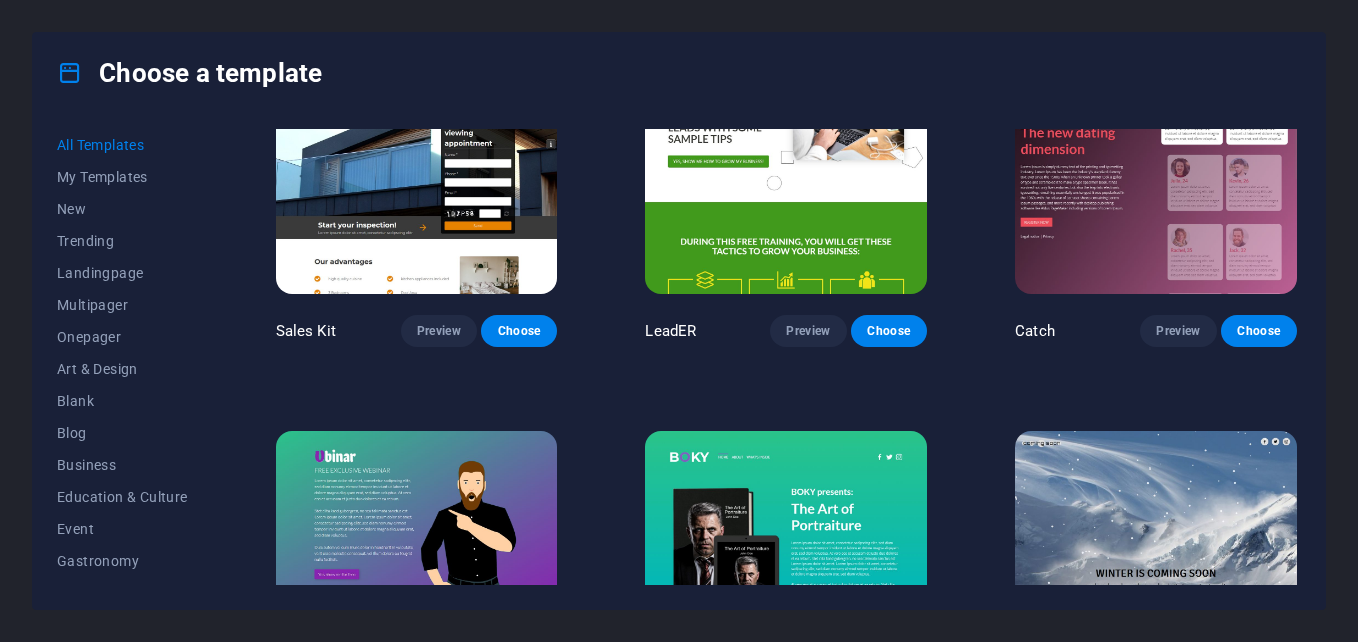 scroll, scrollTop: 22788, scrollLeft: 0, axis: vertical 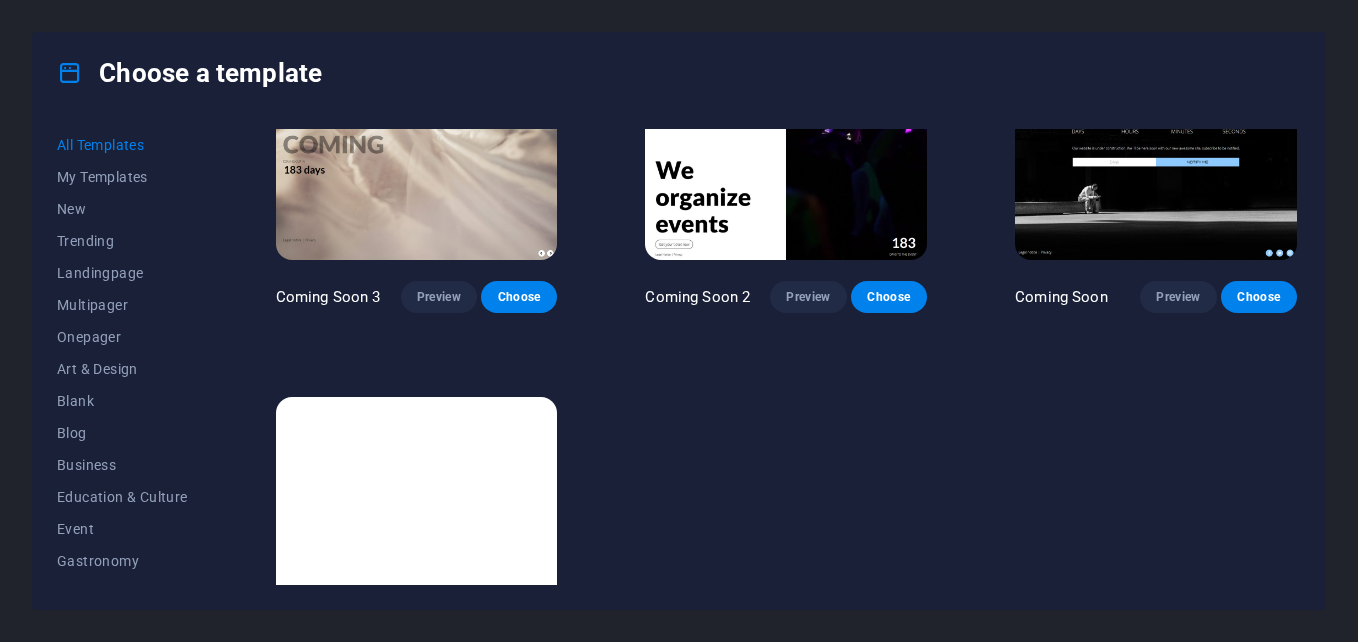 click on "All Templates My Templates New Trending Landingpage Multipager Onepager Art & Design Blank Blog Business Education & Culture Event Gastronomy Health IT & Media Legal & Finance Non-Profit Performance Portfolio Services Shop Sports & Beauty Trades Travel Wireframe SugarDough Preview Choose RepairIT Preview Choose Peoneera Preview Choose Art Museum Preview Choose Vitaly Preview Choose Pottery Passions Preview Choose Home Decor Preview Choose Toyland Preview Choose Pet Shop Preview Choose Wonder Planner Preview Choose Transportable Preview Choose S&L Preview Choose WePaint Preview Choose Eco-Con Preview Choose MeetUp Preview Choose Help & Care Preview Choose Podcaster Preview Choose Academix Preview Choose BIG Barber Shop Preview Choose Health & Food Preview Choose UrbanNest Interiors Preview Choose Green Change Preview Choose The Beauty Temple Preview Choose WeTrain Preview Choose Cleaner Preview Choose Johanna James Preview Choose Delicioso Preview Choose Dream Garden Preview Choose LumeDeAqua Preview Choose" at bounding box center [679, 361] 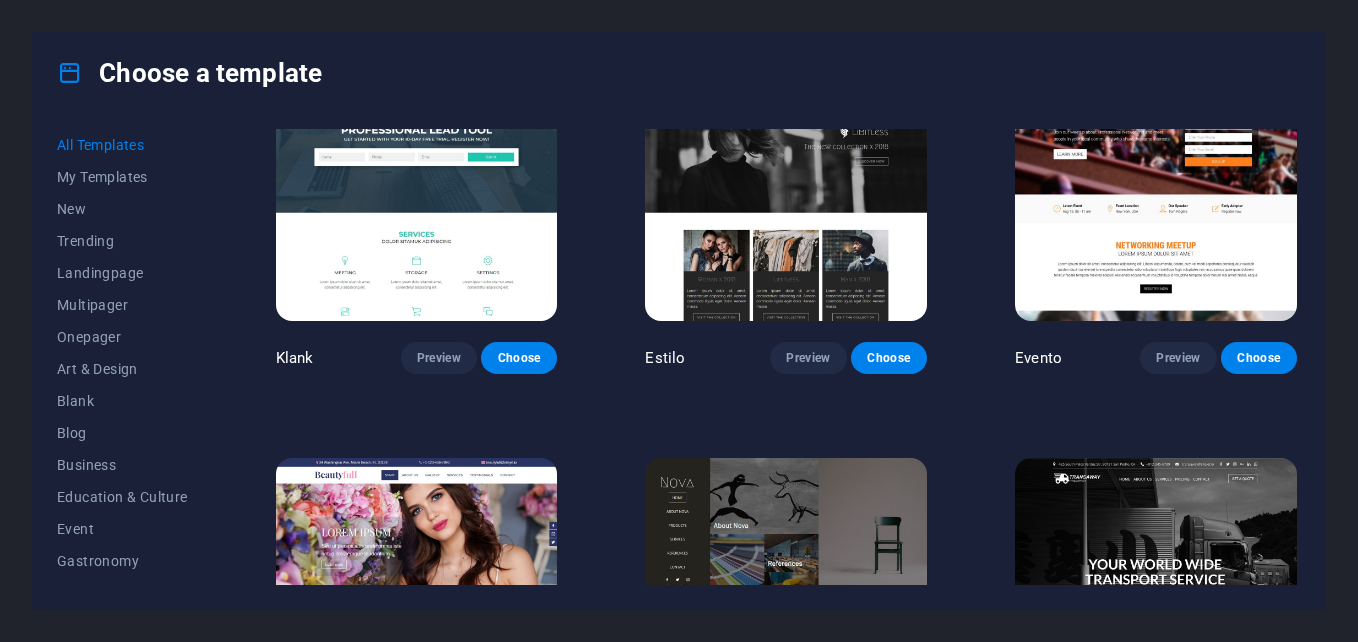 scroll, scrollTop: 16484, scrollLeft: 0, axis: vertical 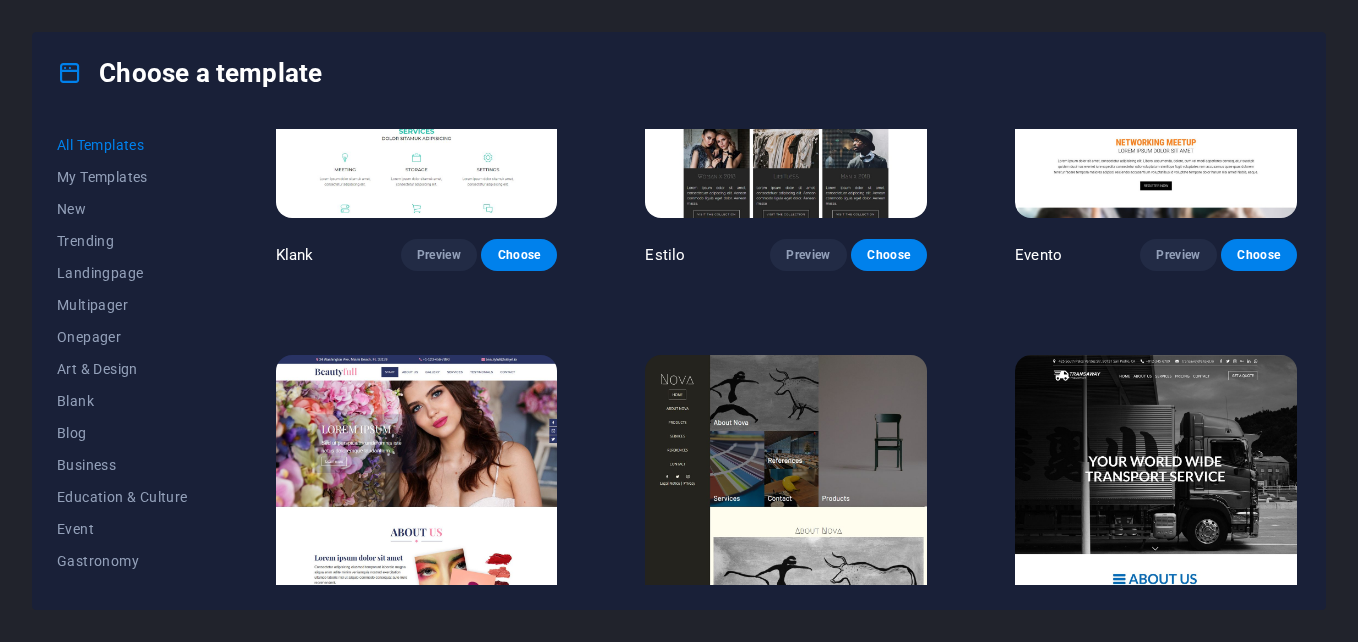 click on "Preview" at bounding box center [1178, 652] 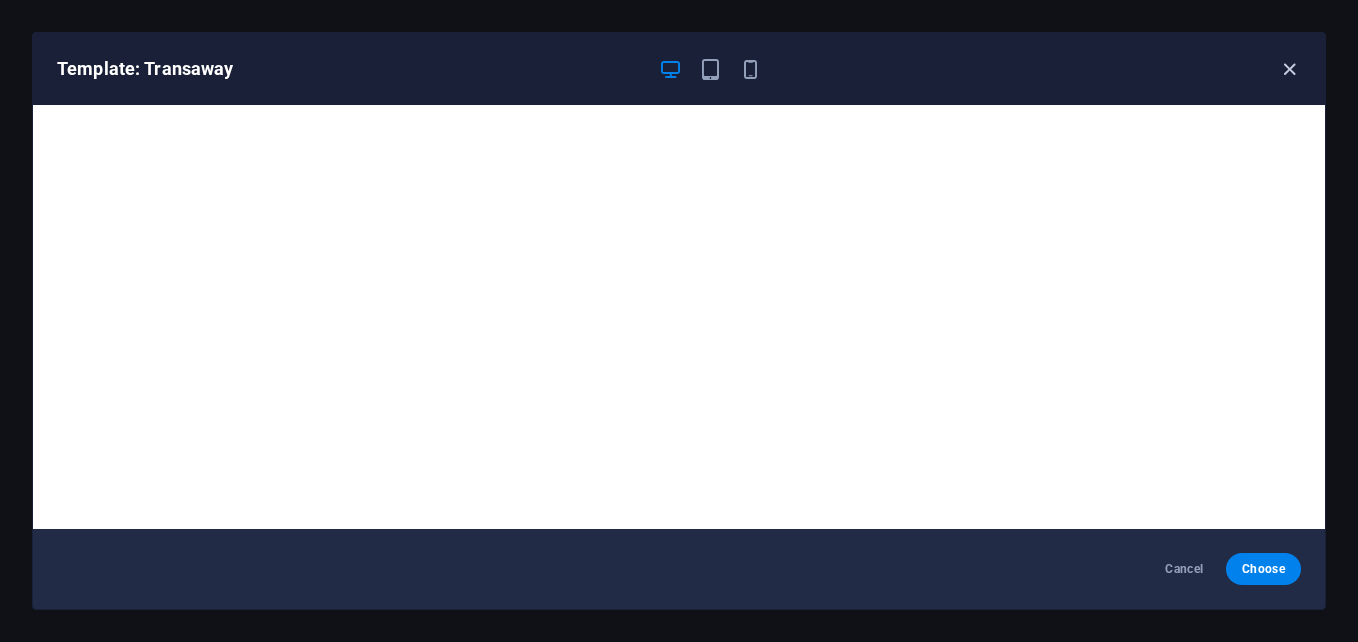 click at bounding box center (1289, 69) 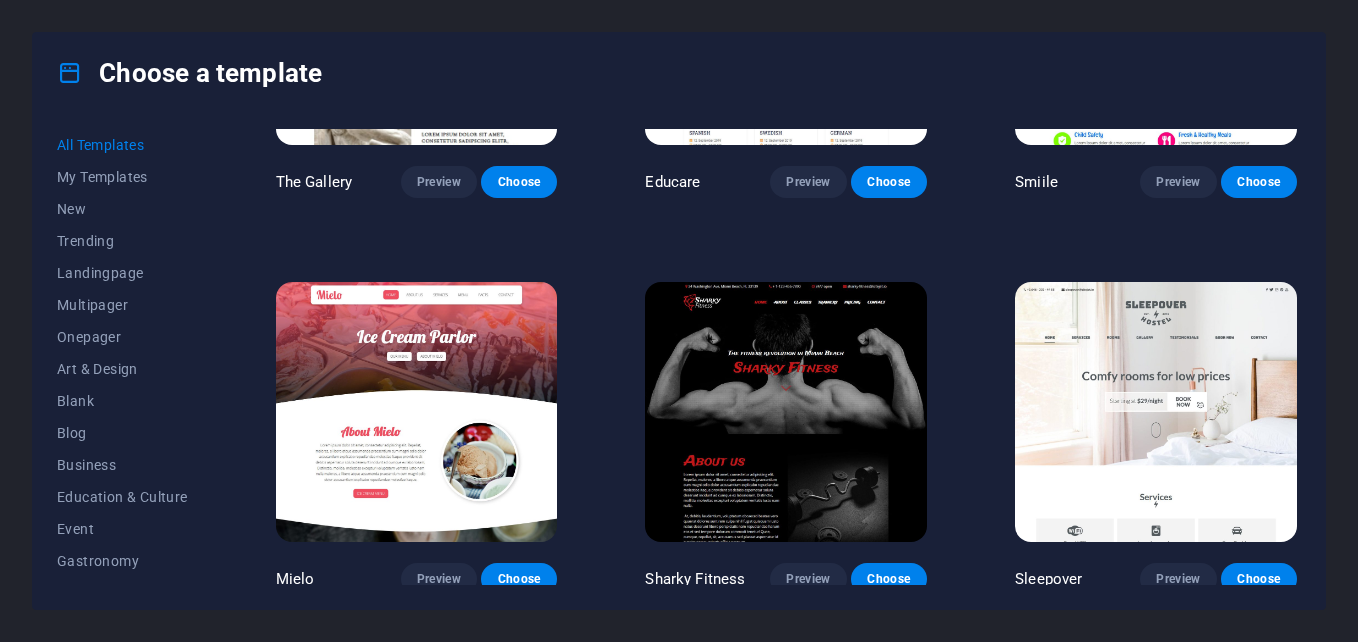 scroll, scrollTop: 12970, scrollLeft: 0, axis: vertical 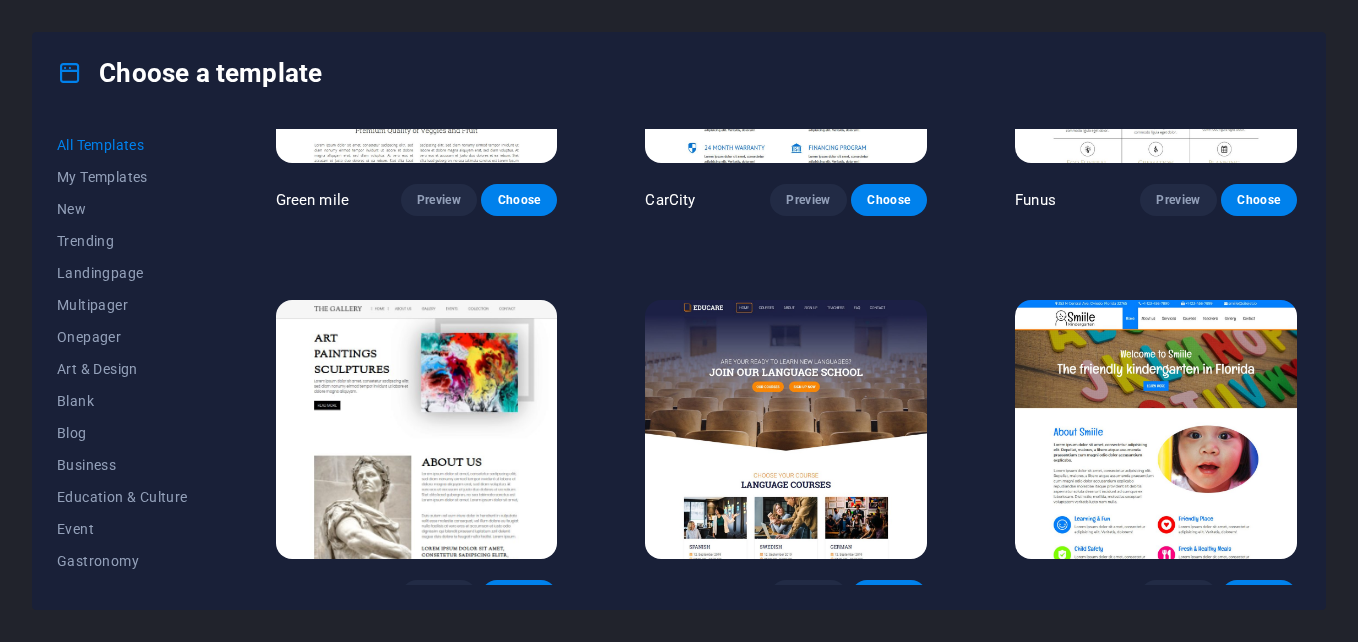 click on "Smiile Preview Choose" at bounding box center [1156, 454] 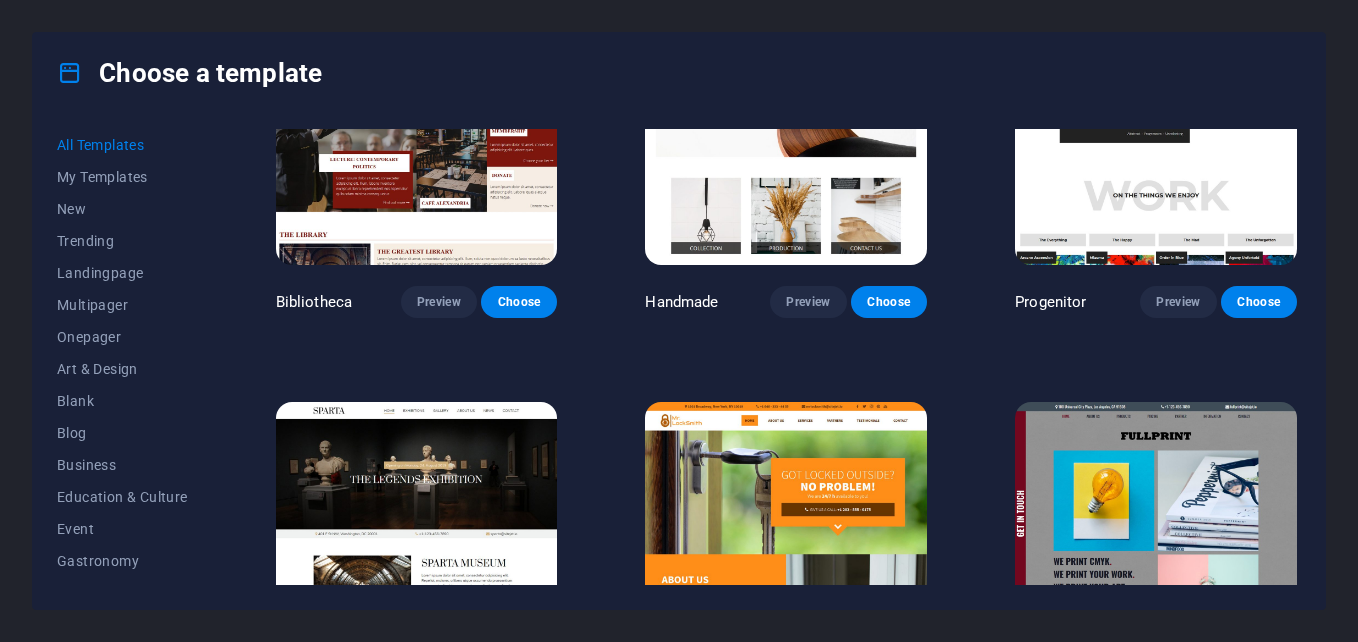 scroll, scrollTop: 11885, scrollLeft: 0, axis: vertical 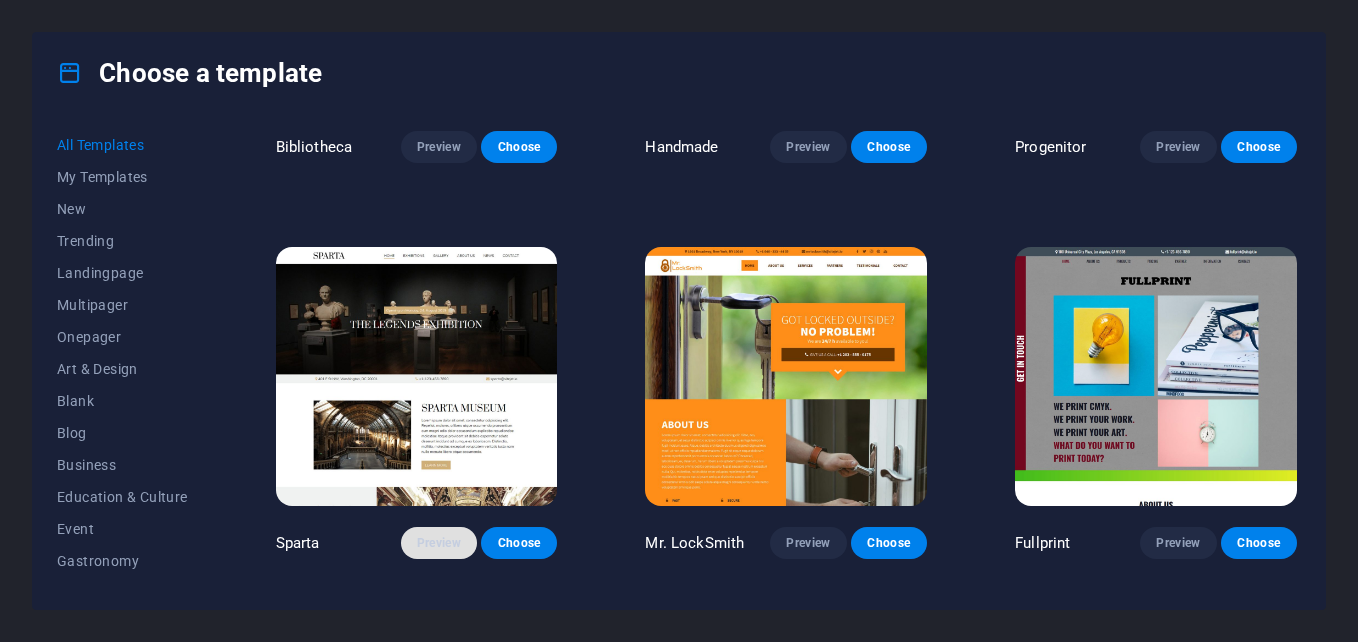 click on "Preview" at bounding box center (439, 543) 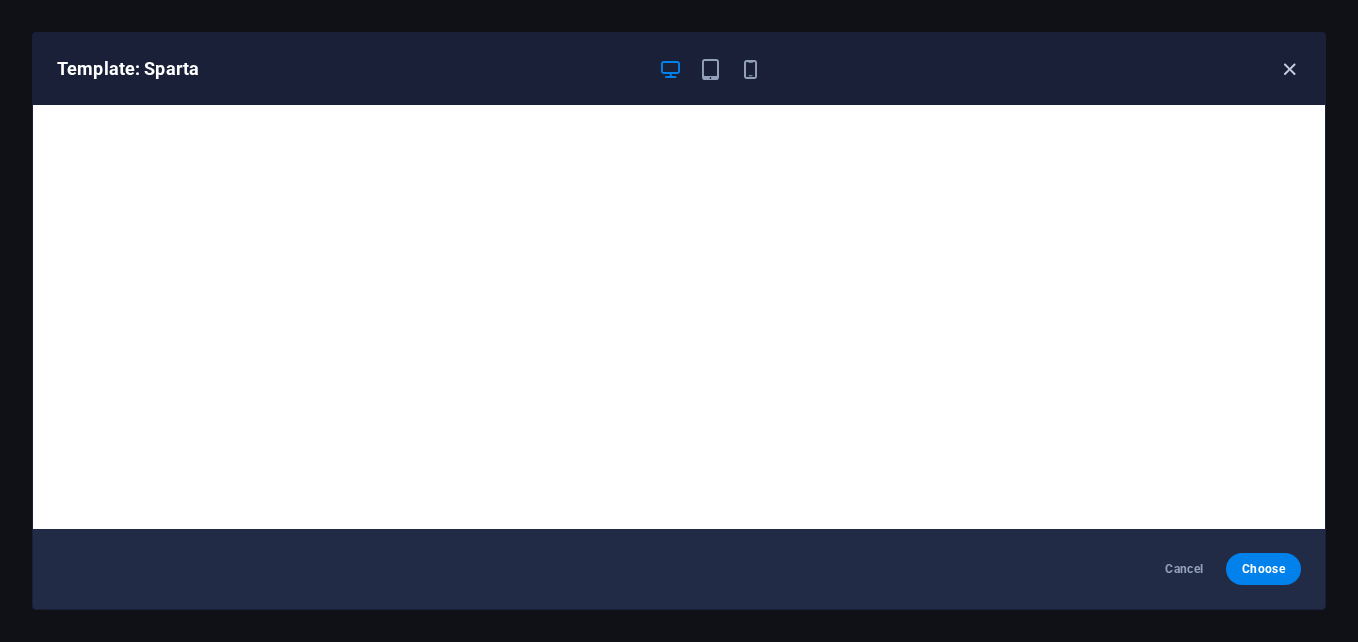 click at bounding box center (1289, 69) 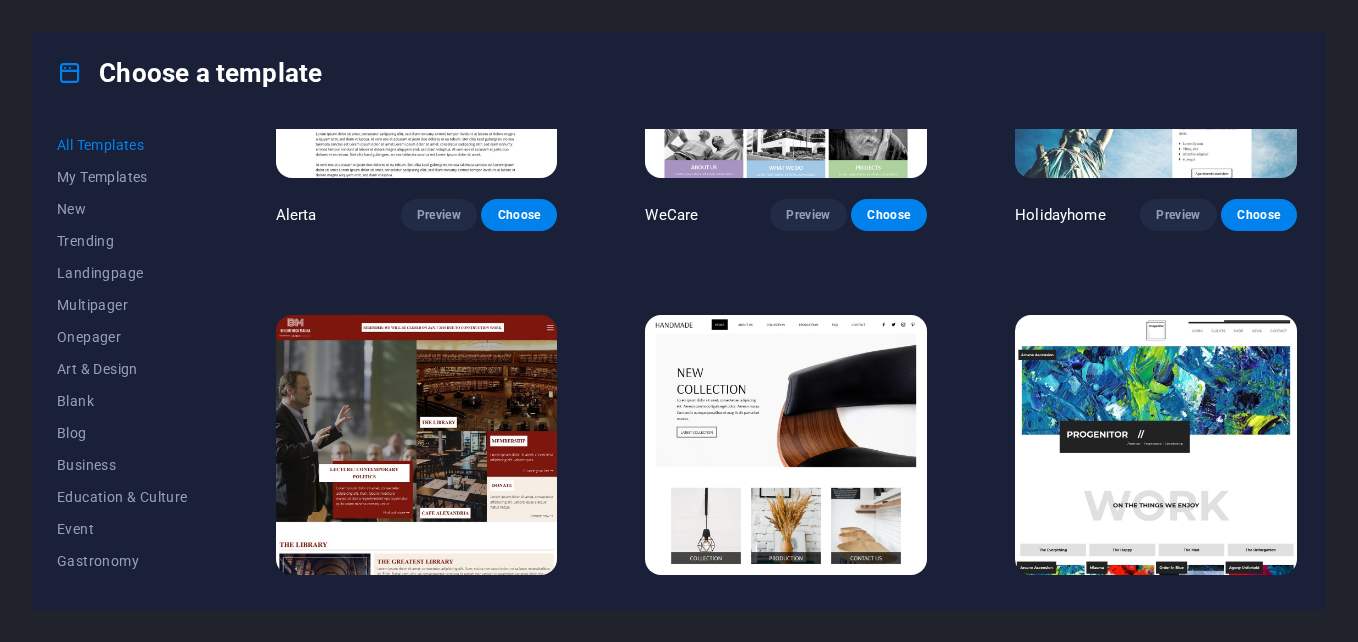 scroll, scrollTop: 11420, scrollLeft: 0, axis: vertical 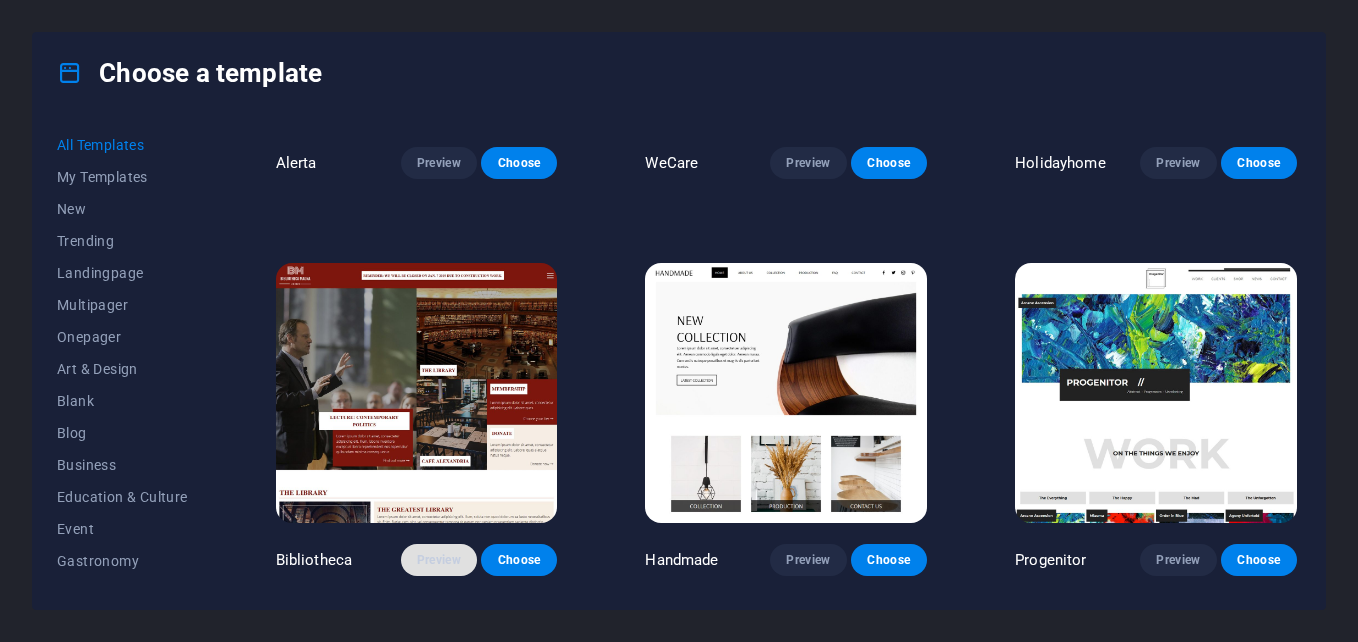 click on "Preview" at bounding box center (439, 560) 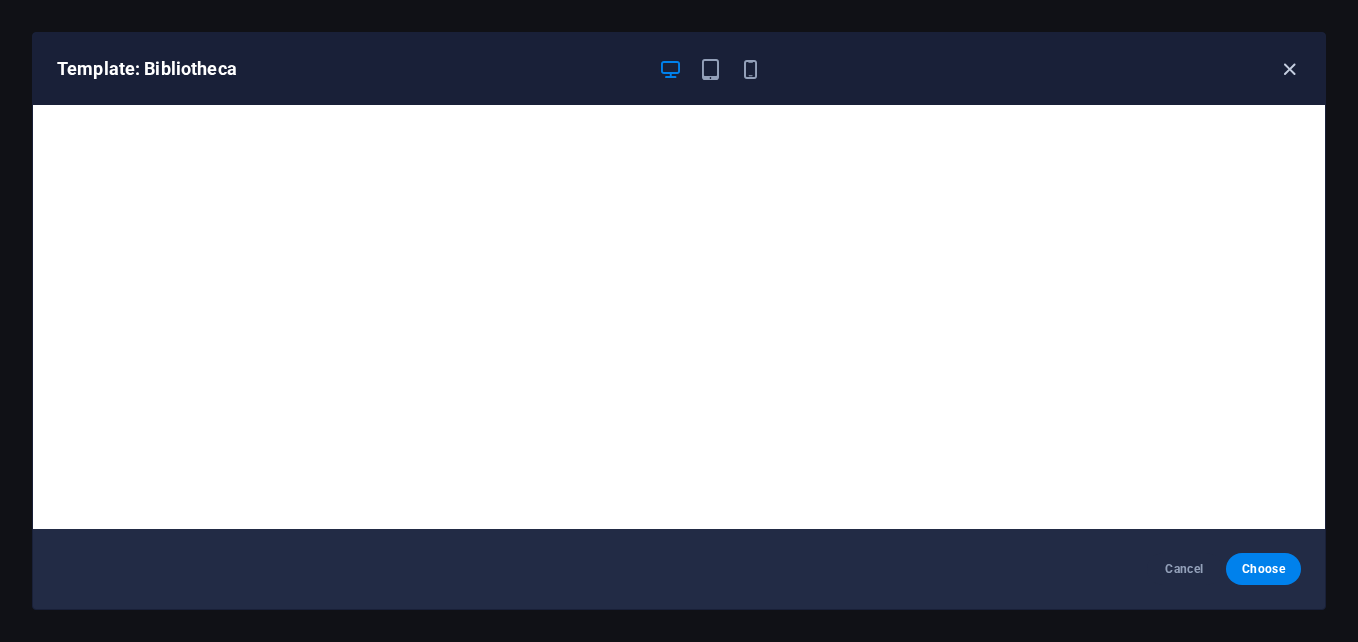 click at bounding box center (1289, 69) 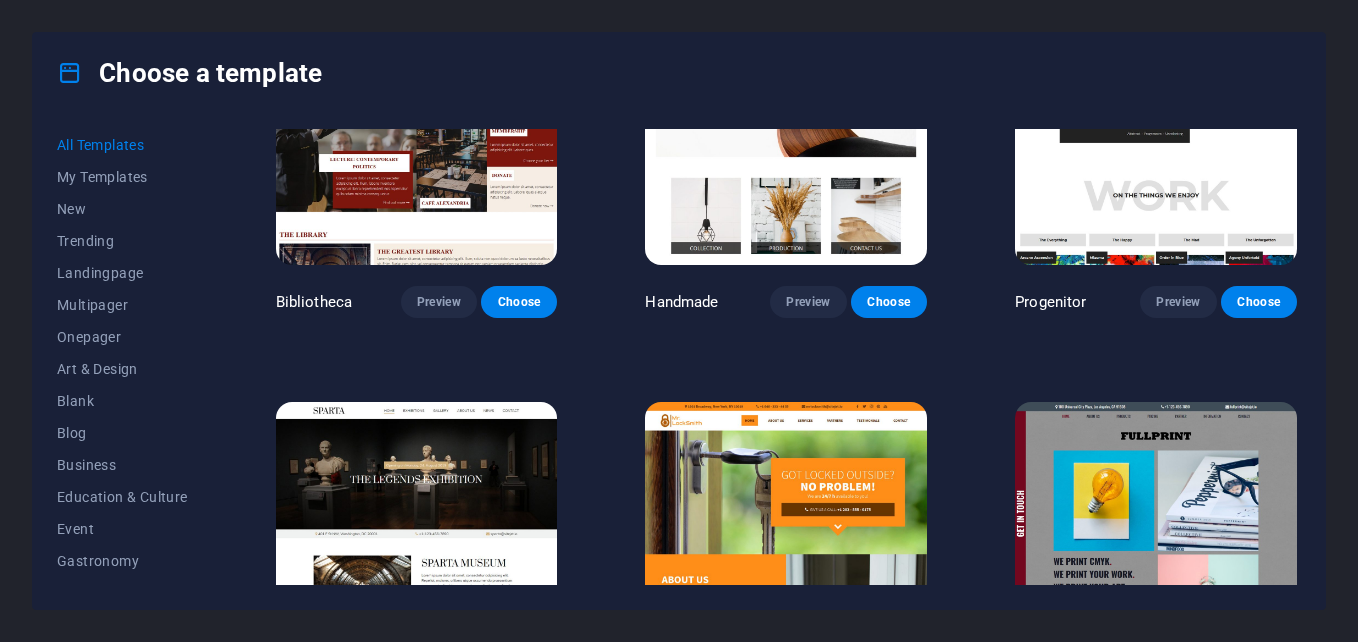 scroll, scrollTop: 11782, scrollLeft: 0, axis: vertical 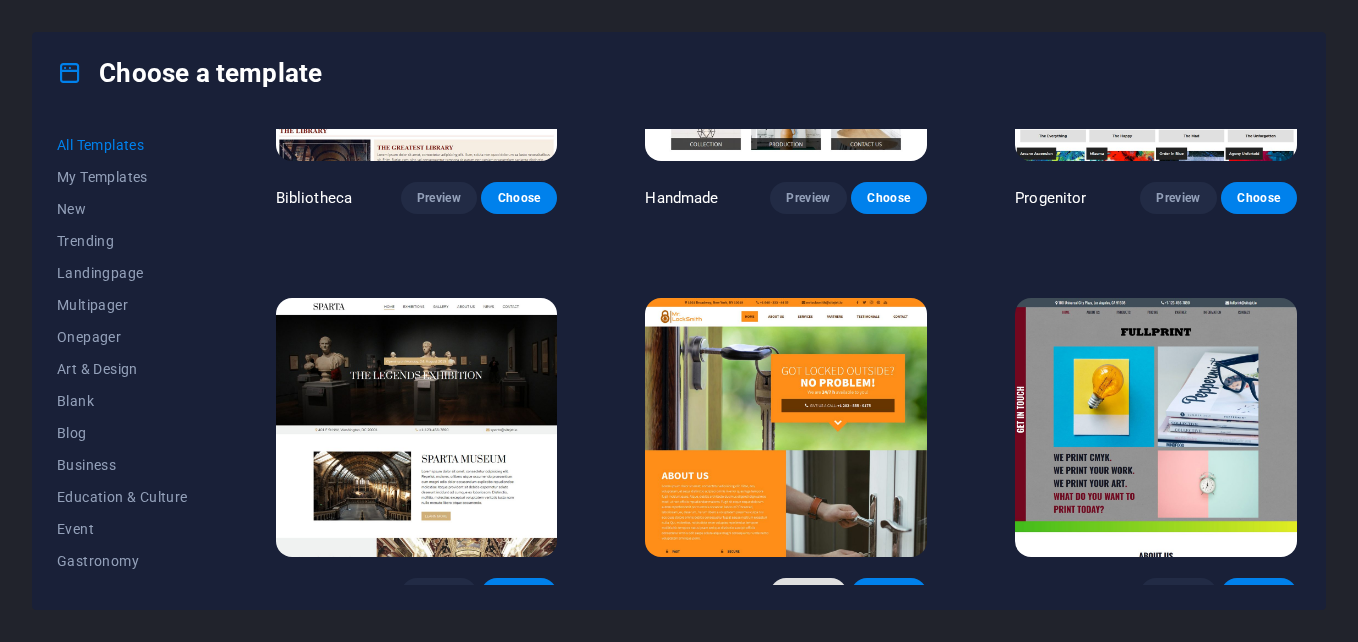 click on "Preview" at bounding box center (808, 594) 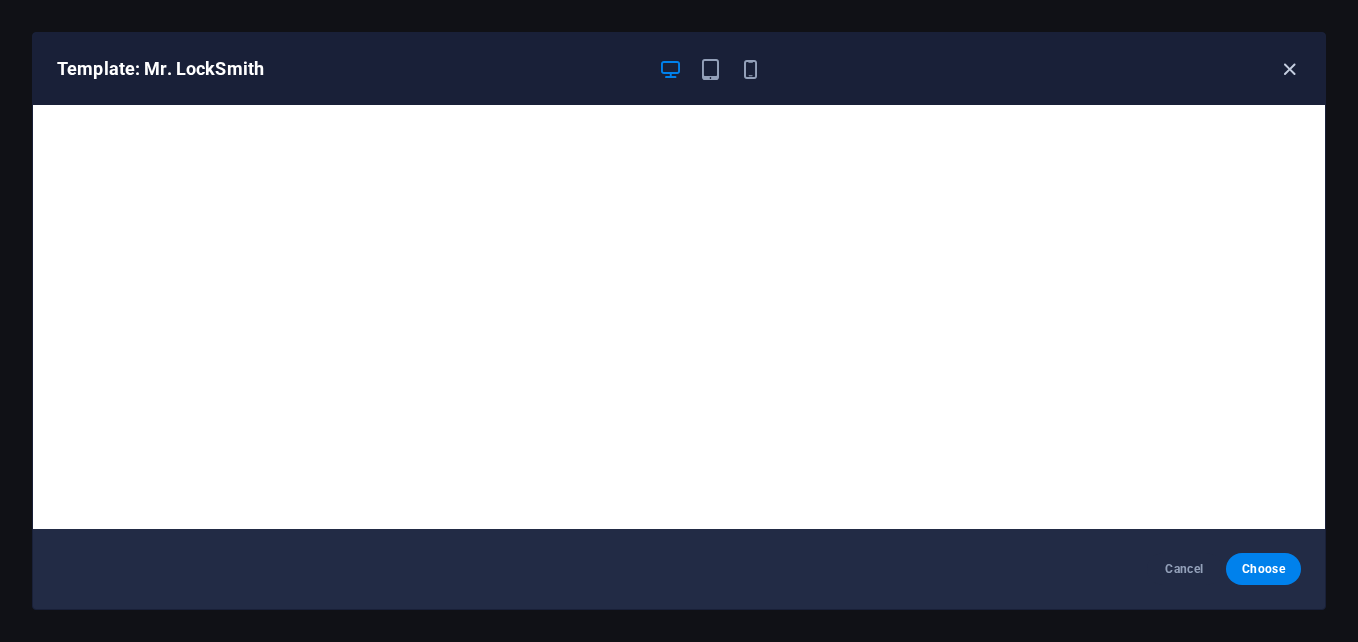 click at bounding box center (1289, 69) 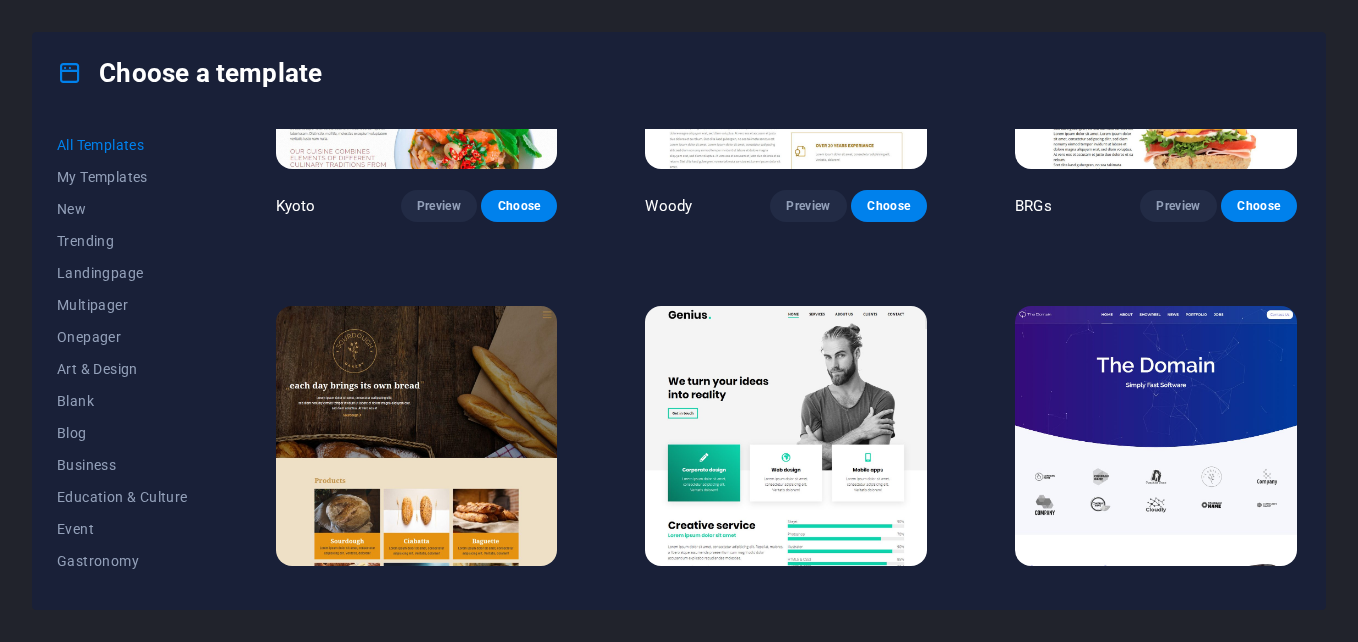 scroll, scrollTop: 9921, scrollLeft: 0, axis: vertical 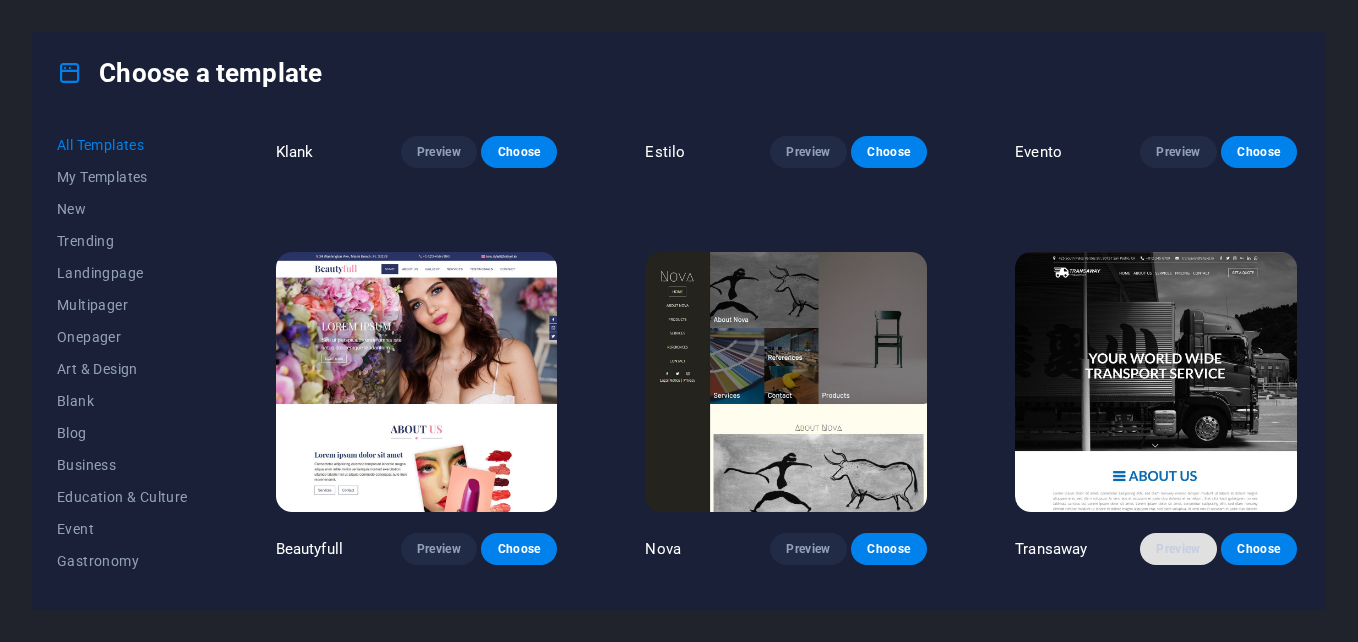 click on "Preview" at bounding box center [1178, 549] 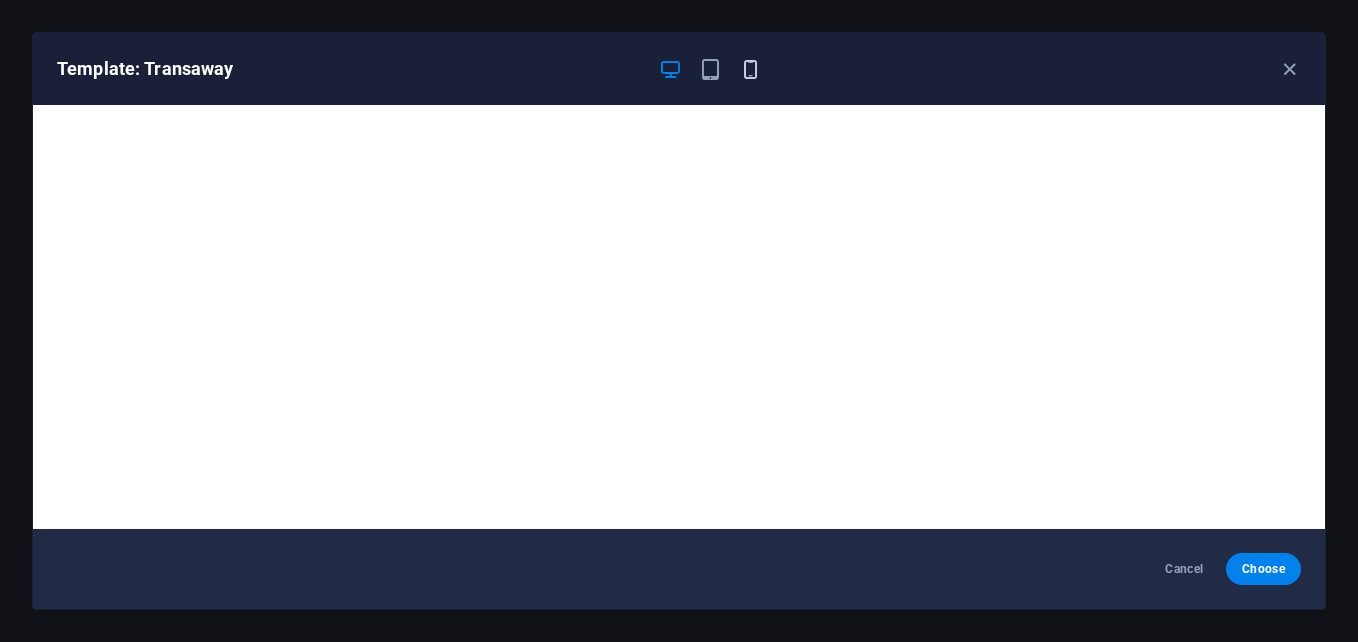 click at bounding box center [750, 69] 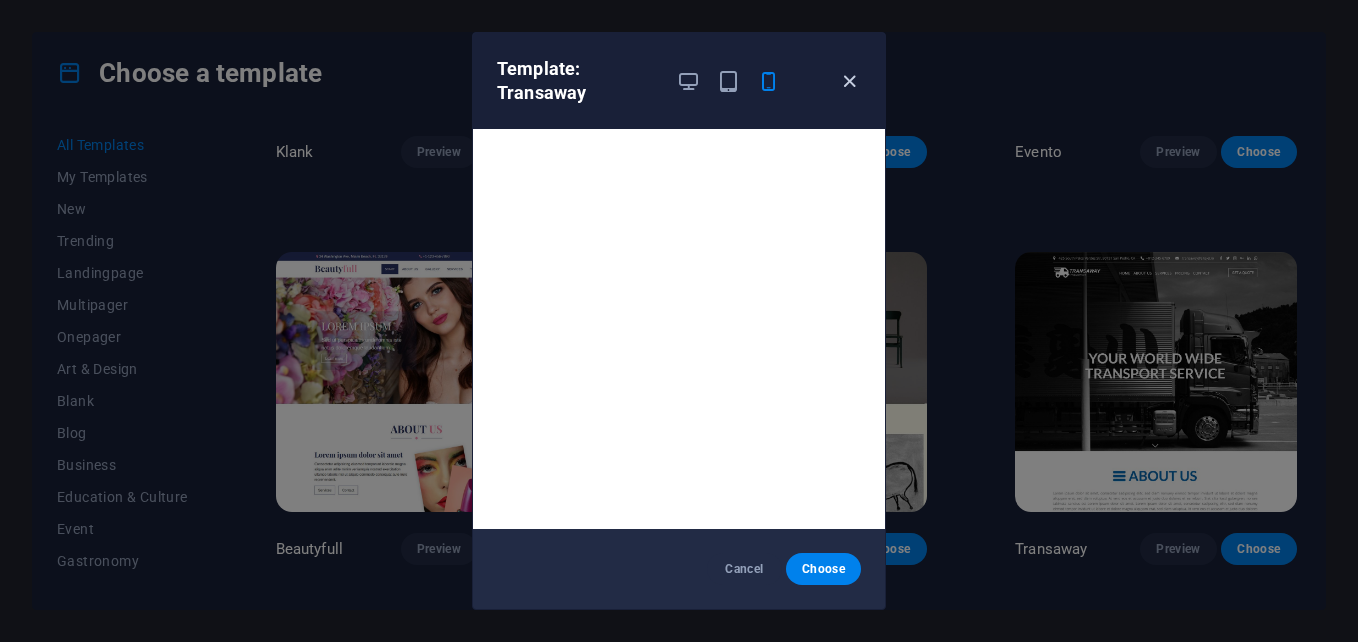click at bounding box center (849, 81) 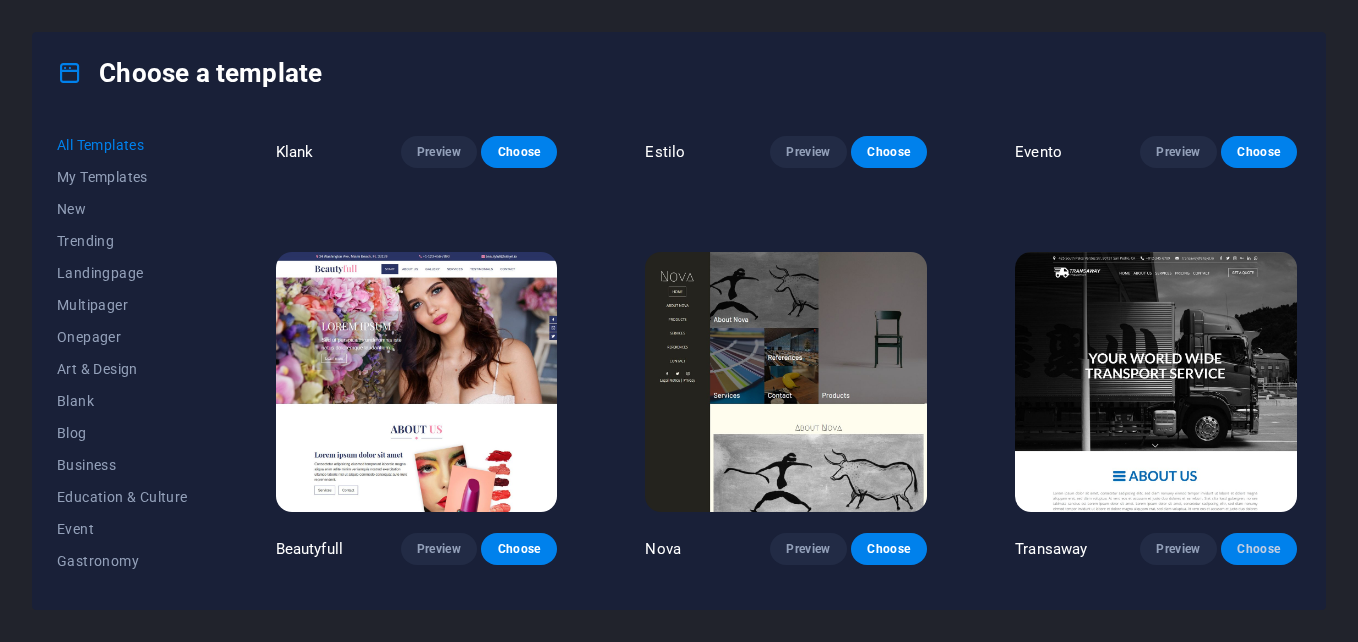 click on "Choose" at bounding box center [1259, 549] 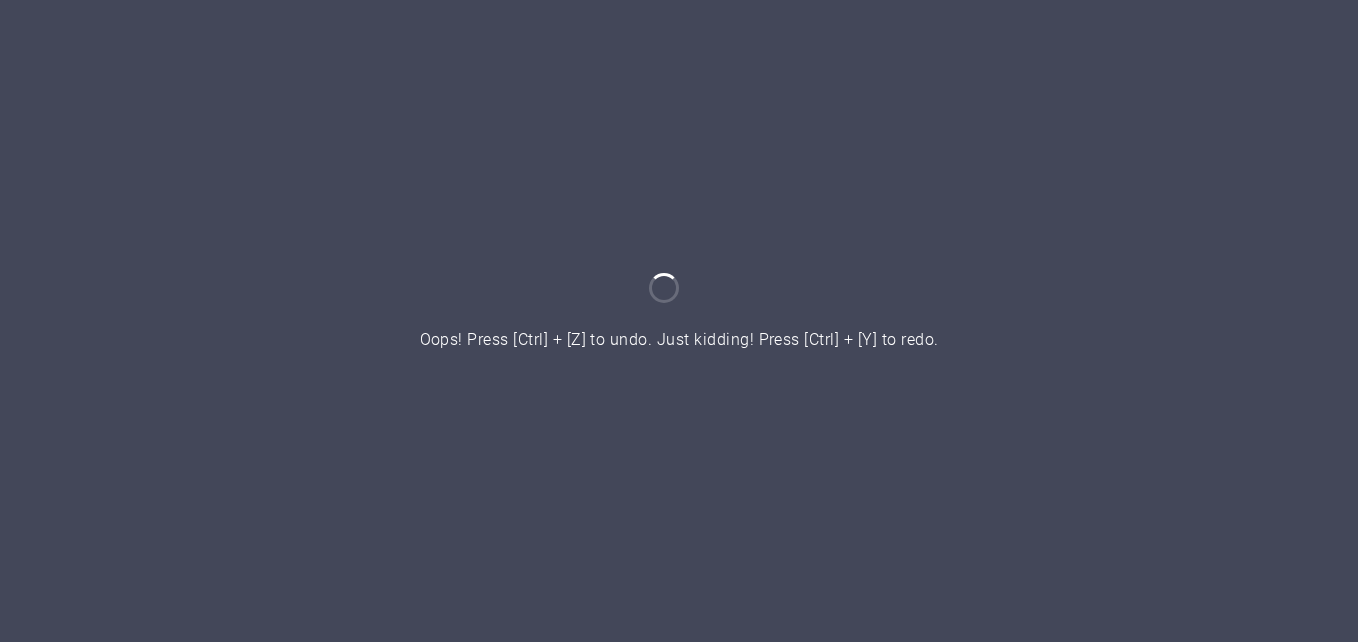 scroll, scrollTop: 0, scrollLeft: 0, axis: both 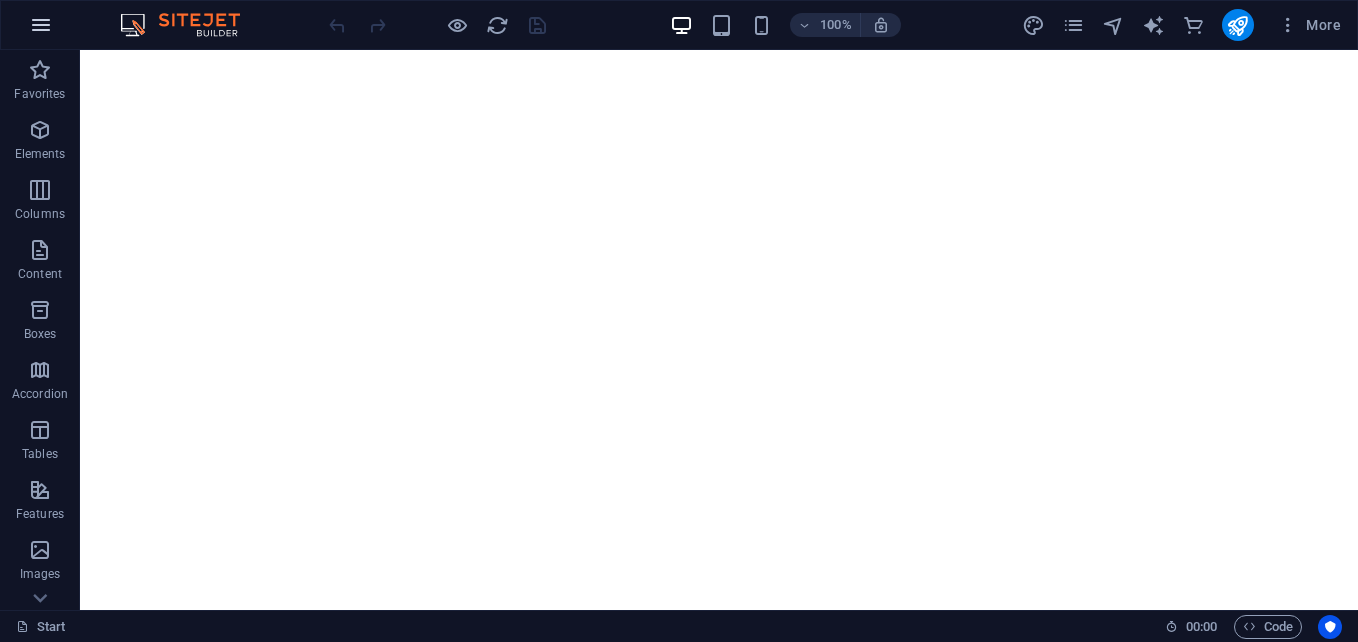 click at bounding box center [41, 25] 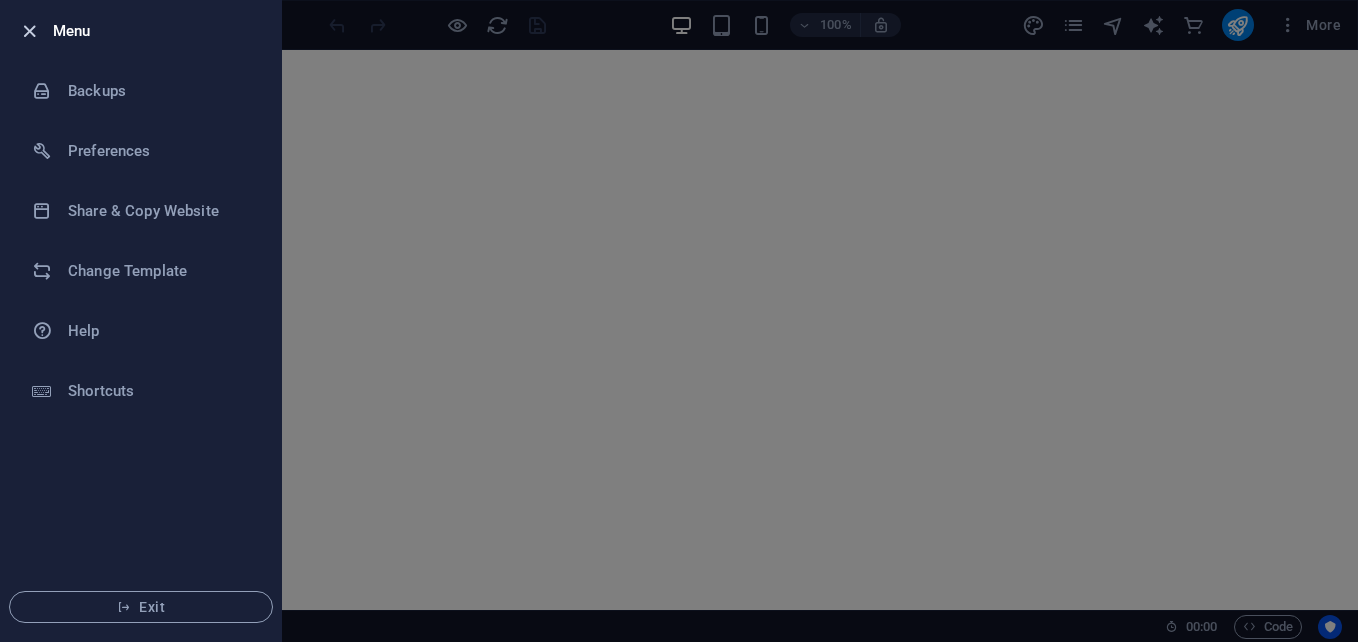 click at bounding box center [29, 31] 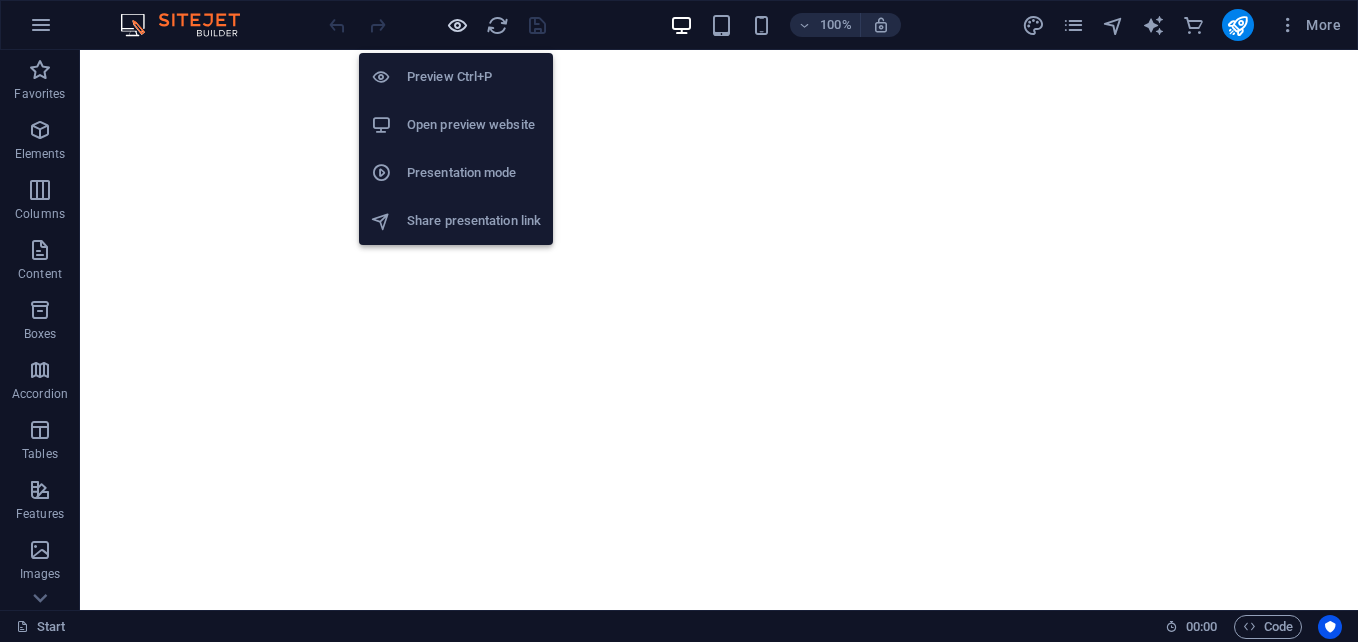 click at bounding box center (457, 25) 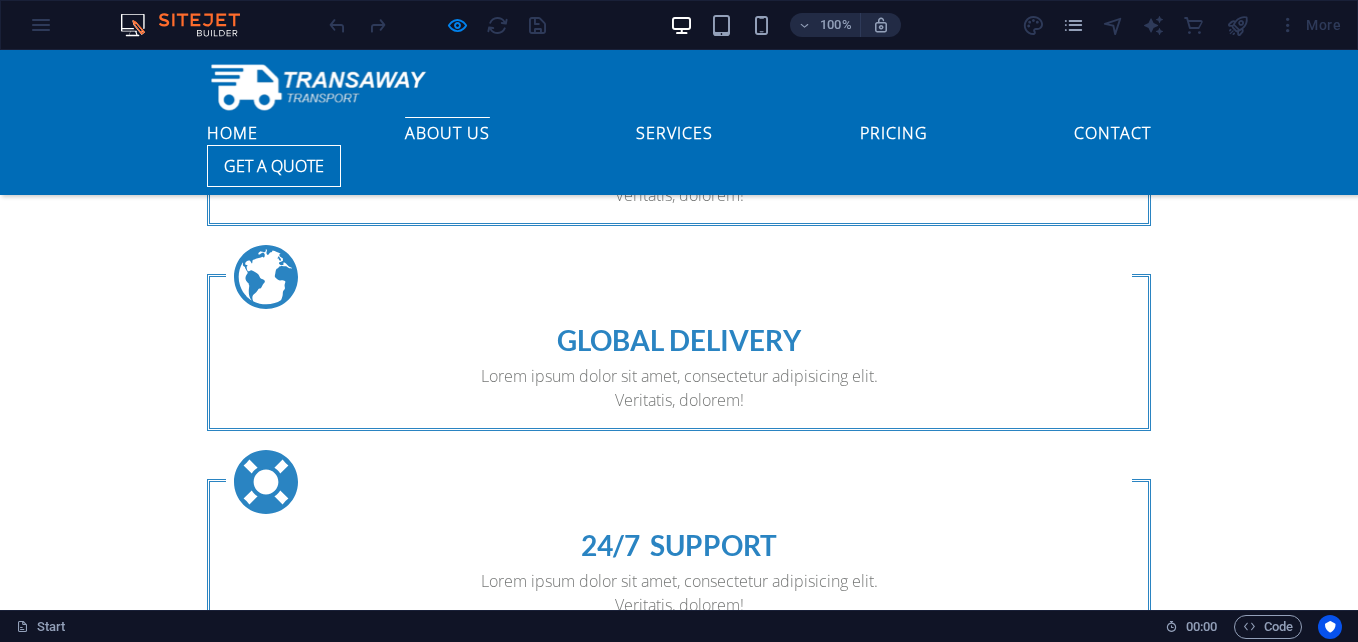 scroll, scrollTop: 0, scrollLeft: 0, axis: both 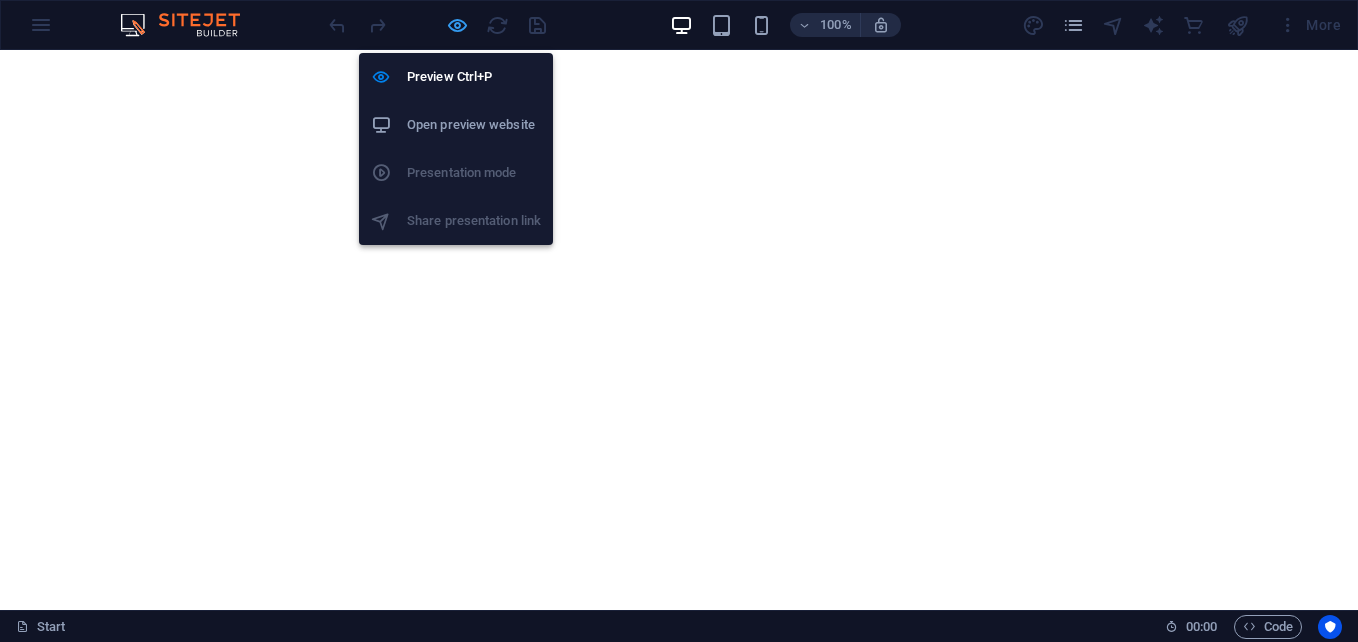 click at bounding box center (457, 25) 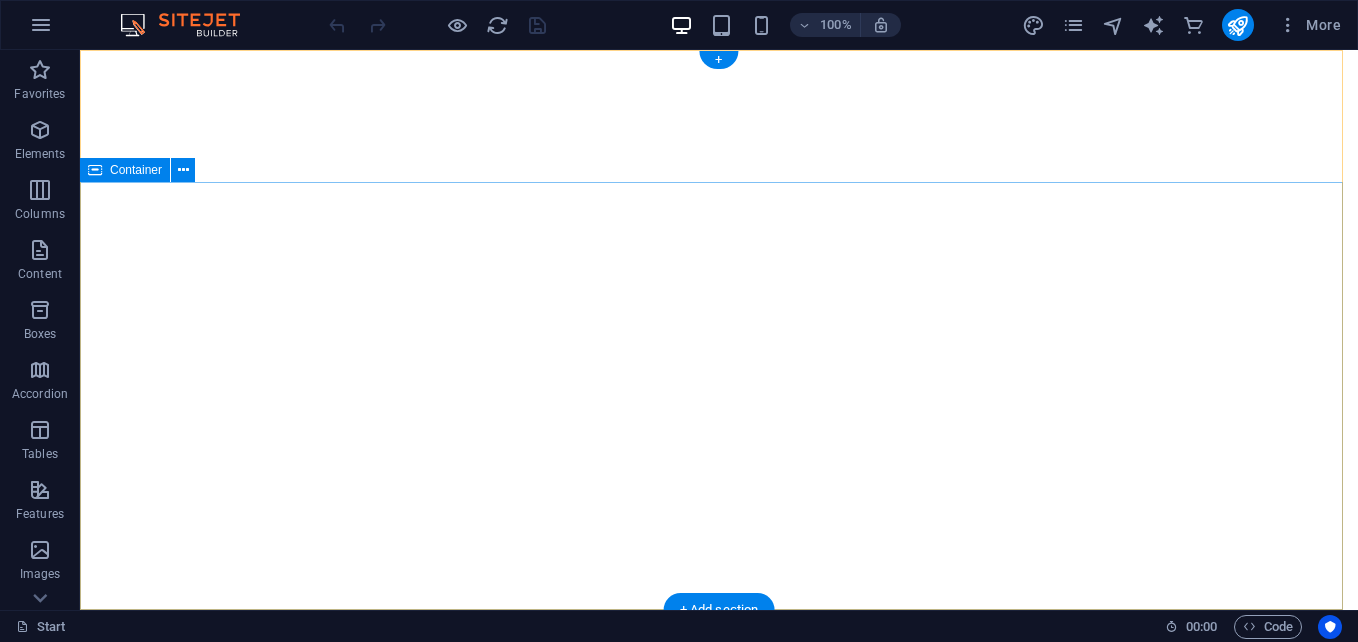 type 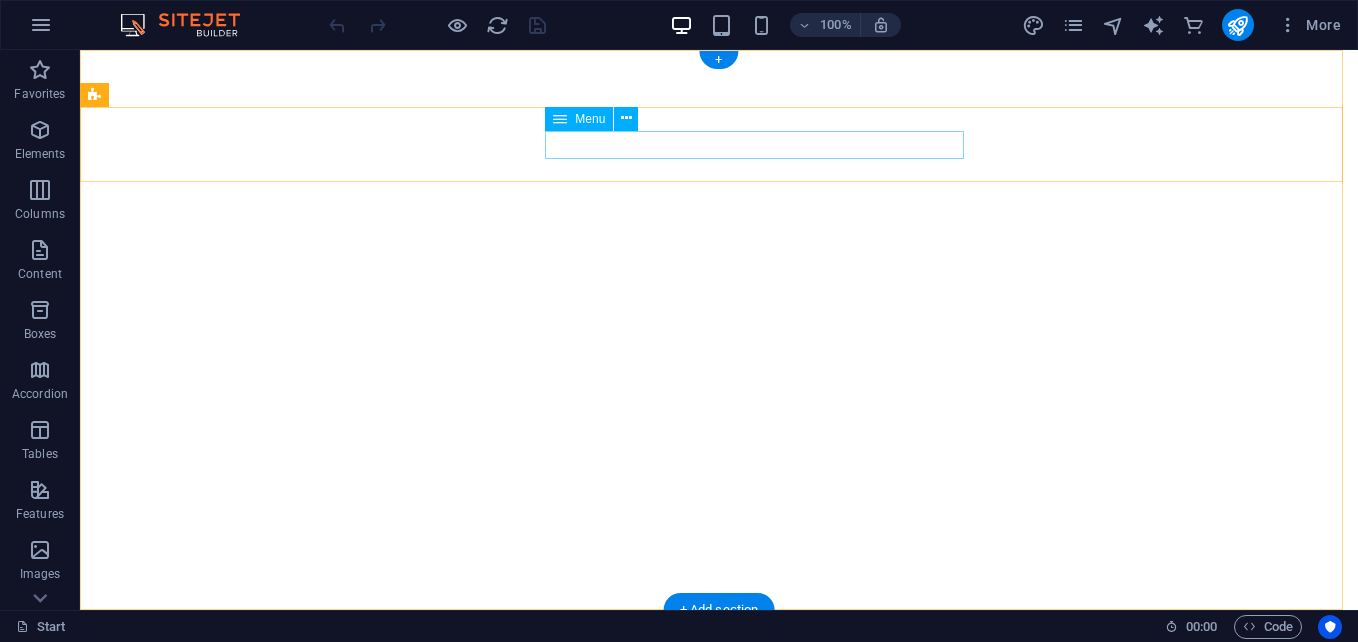 click on "Home About us Services Pricing Contact" at bounding box center [719, 936] 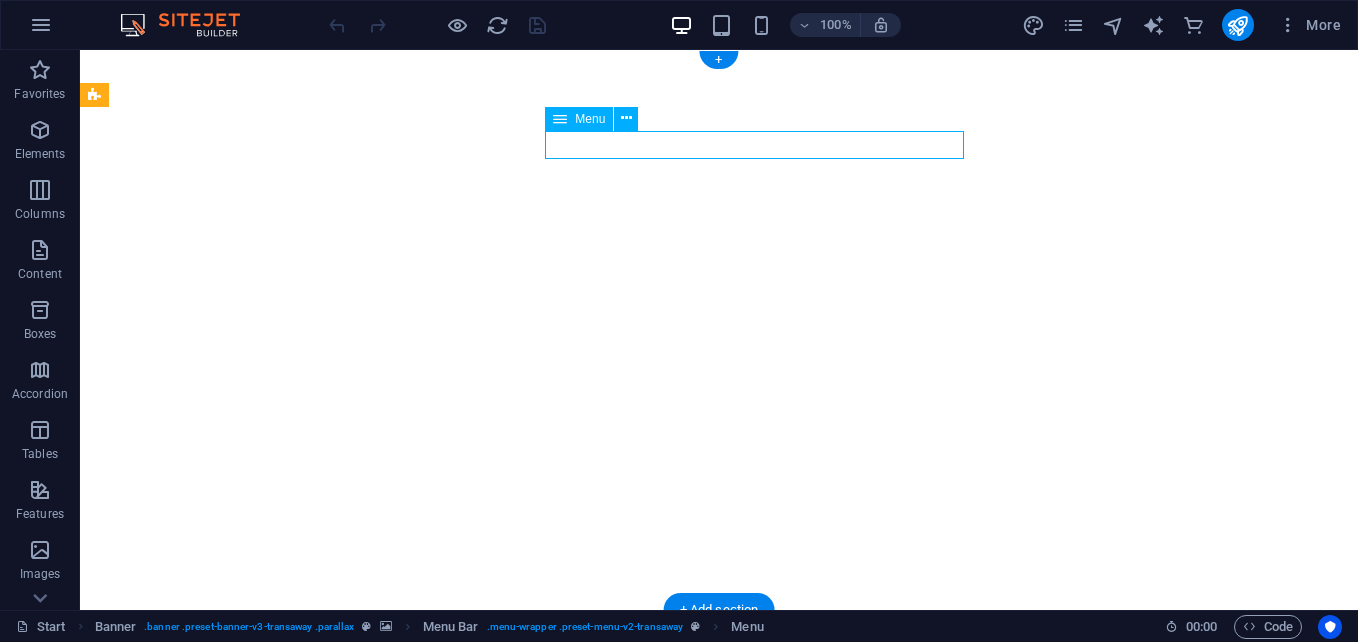 click on "Home About us Services Pricing Contact" at bounding box center [719, 936] 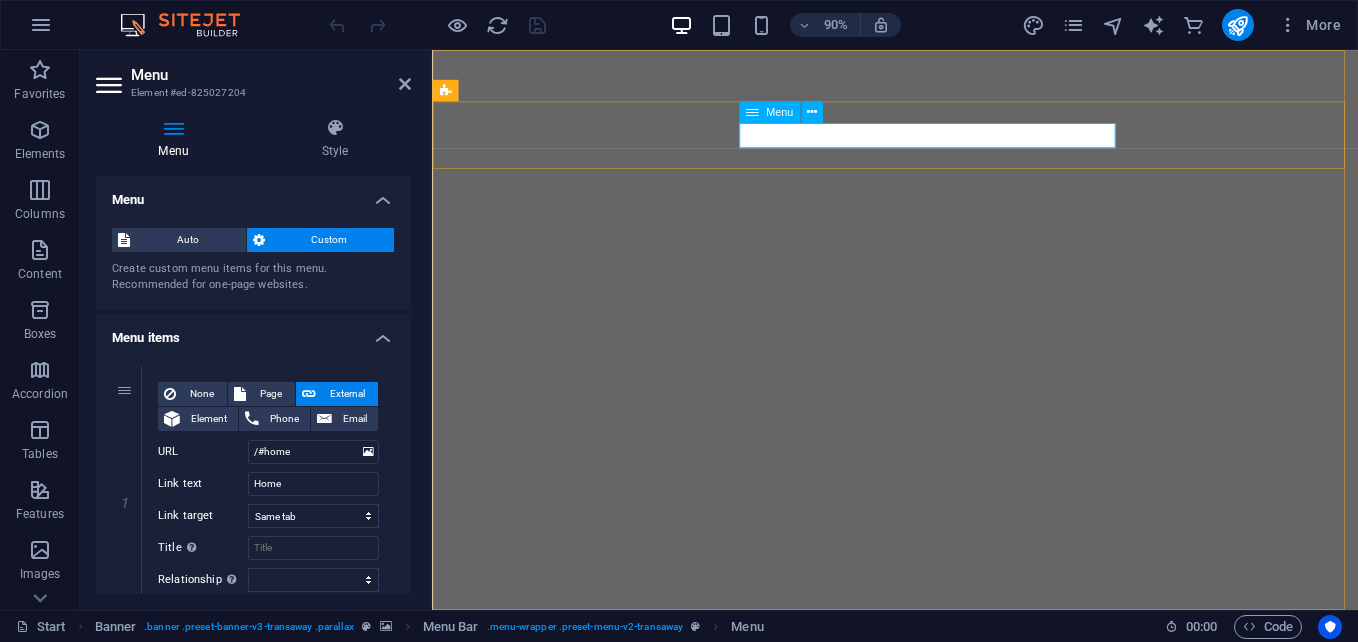 click on "Home About us Services Pricing Contact" at bounding box center [947, 936] 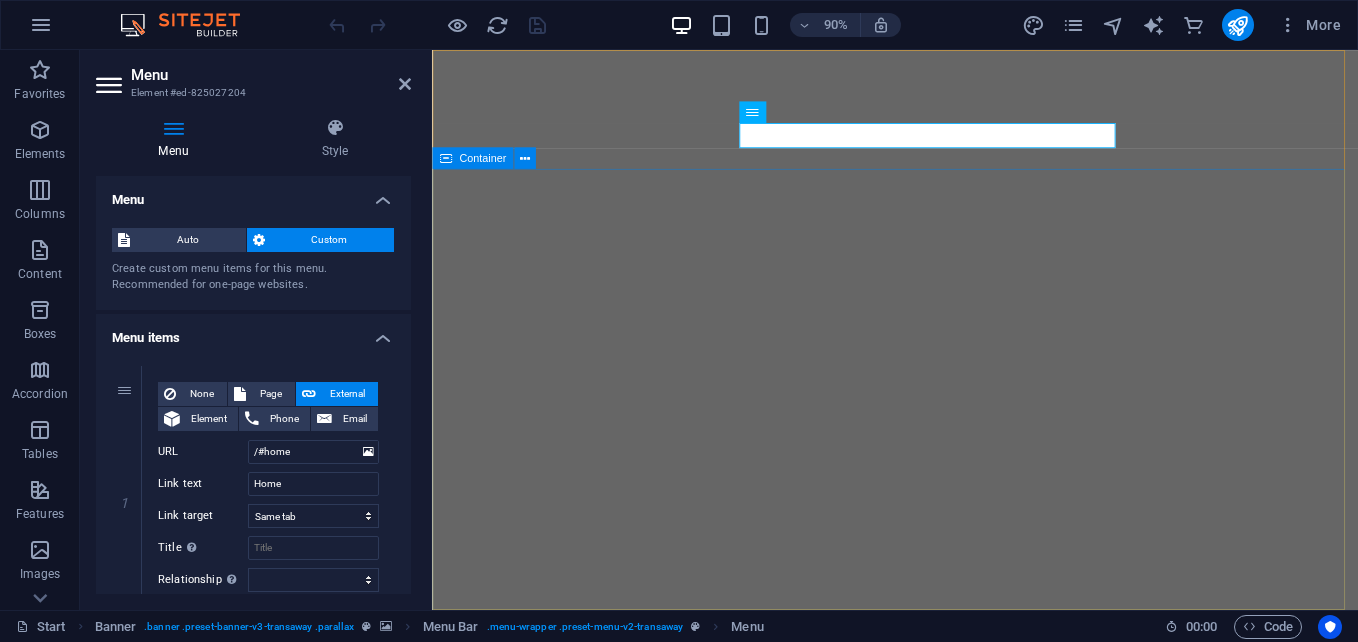 click on "Your world wide transport service" at bounding box center (946, 1150) 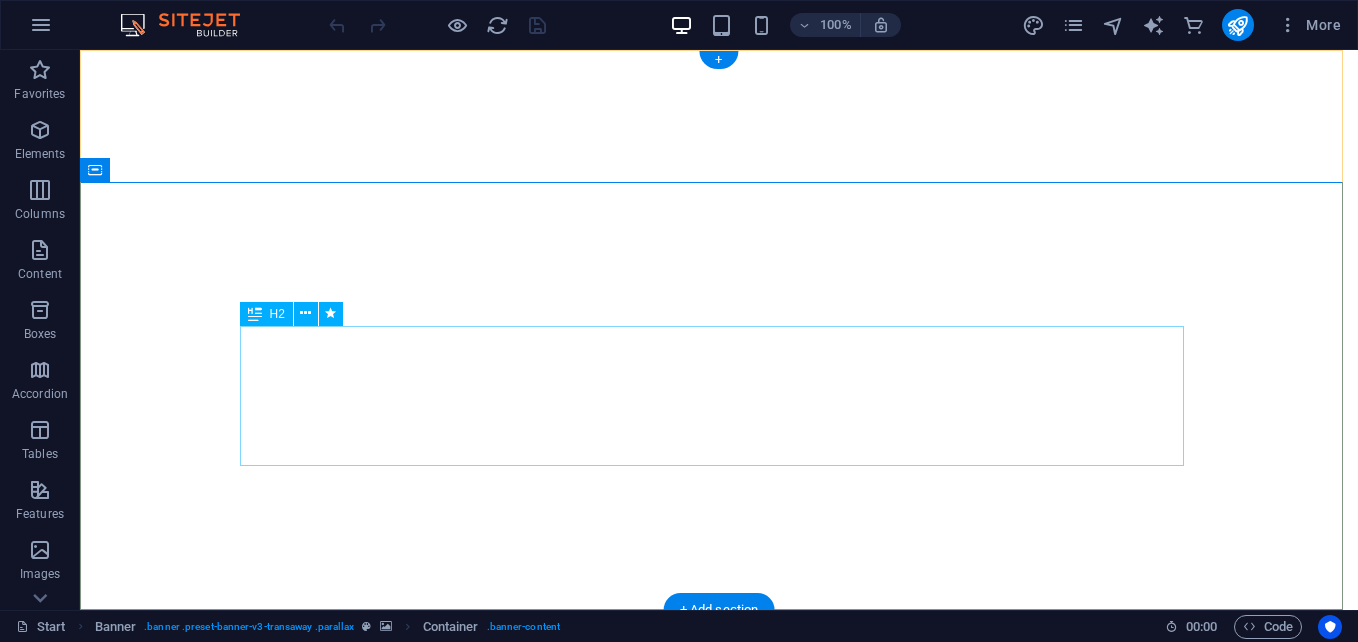 click on "Your world wide transport service" at bounding box center (719, 1150) 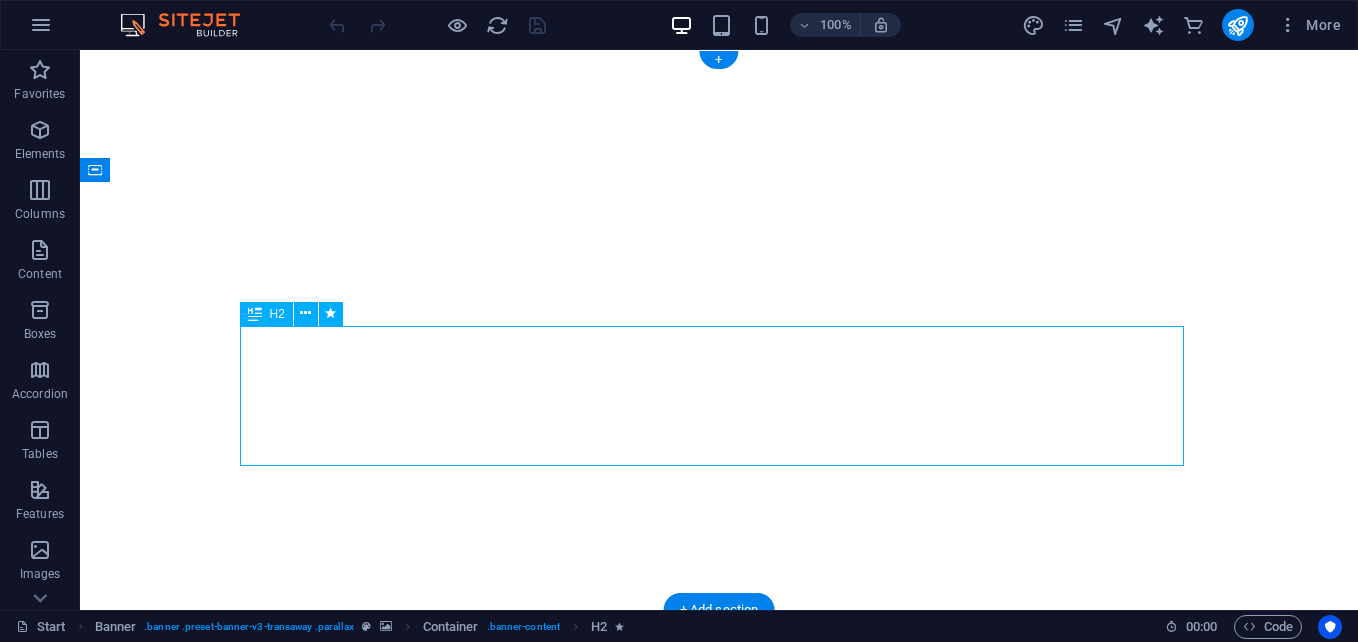 click on "Your world wide transport service" at bounding box center [719, 1150] 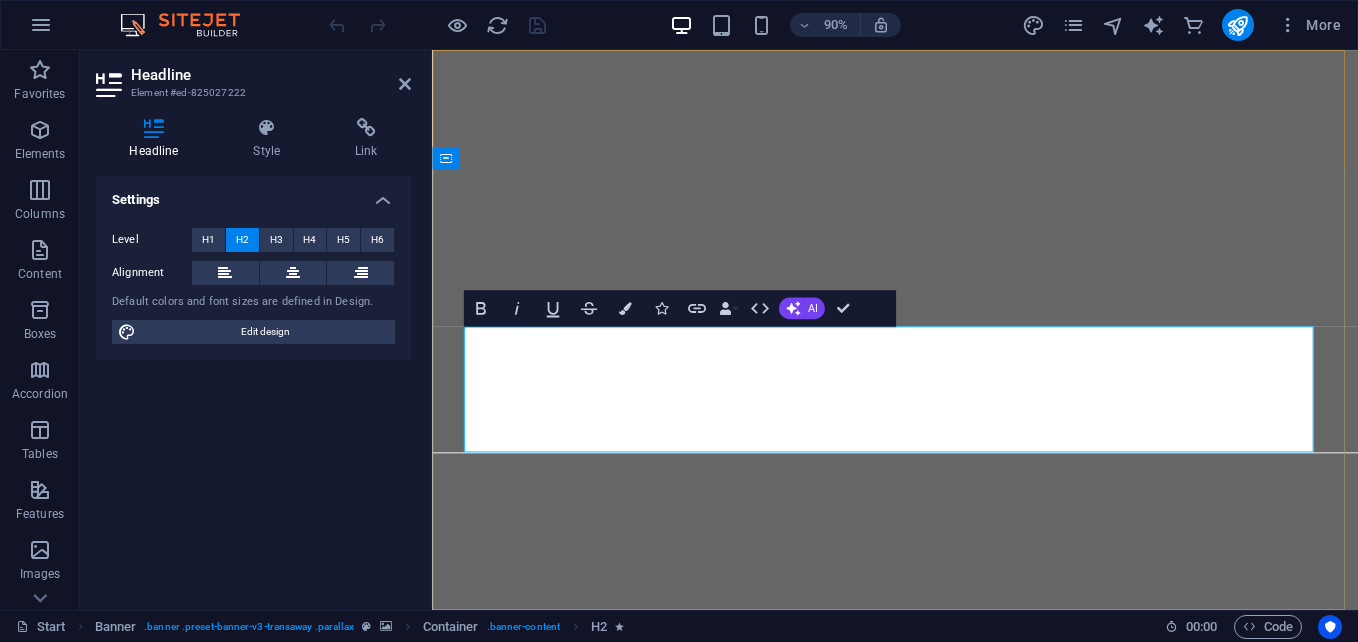 type 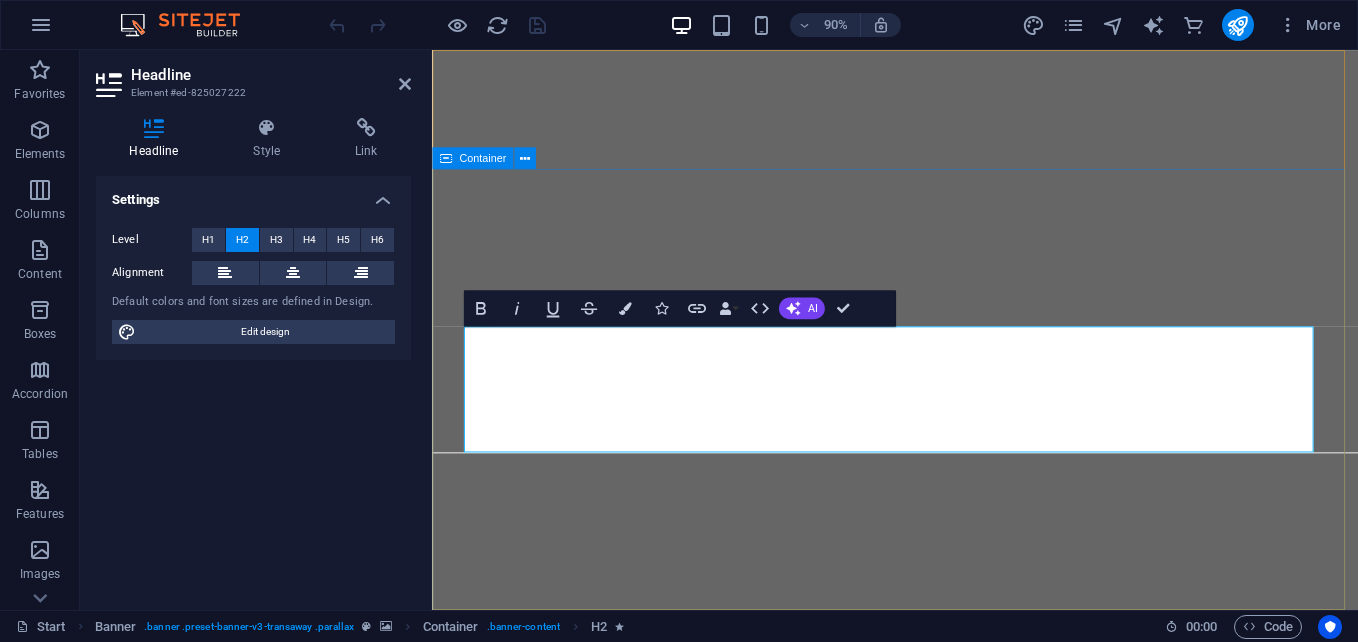 click on "Your world wide transport service" at bounding box center [946, 1212] 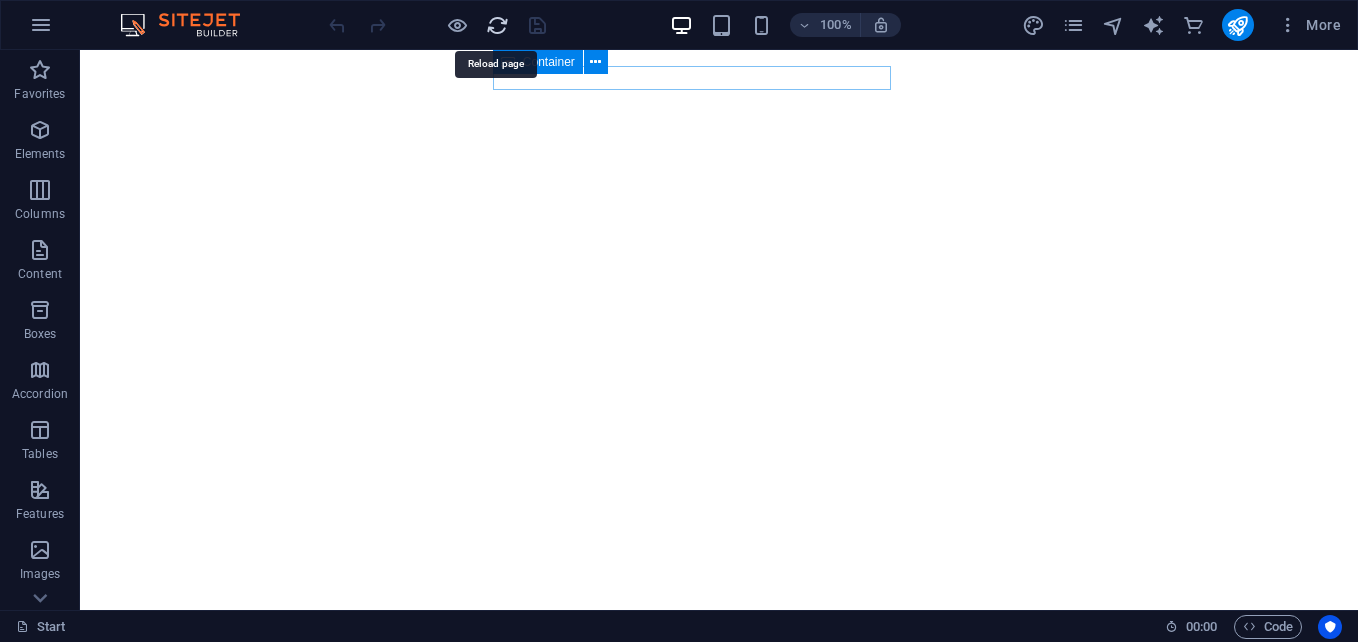 click at bounding box center (497, 25) 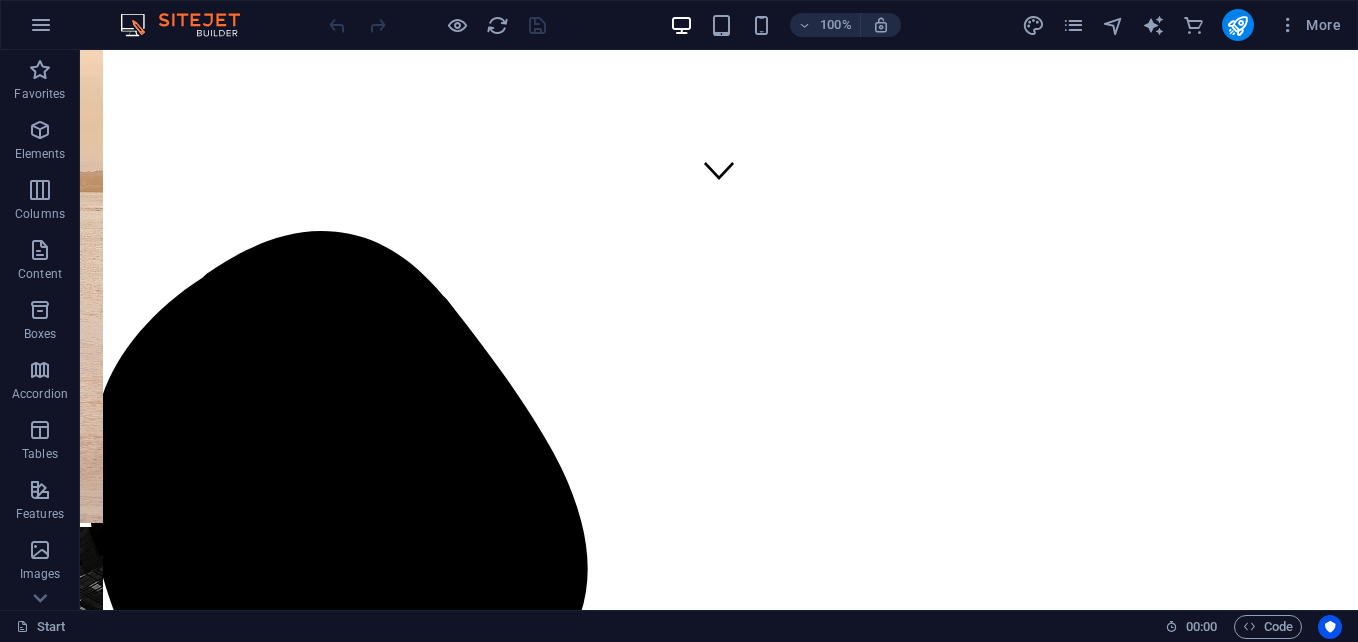 scroll, scrollTop: 0, scrollLeft: 0, axis: both 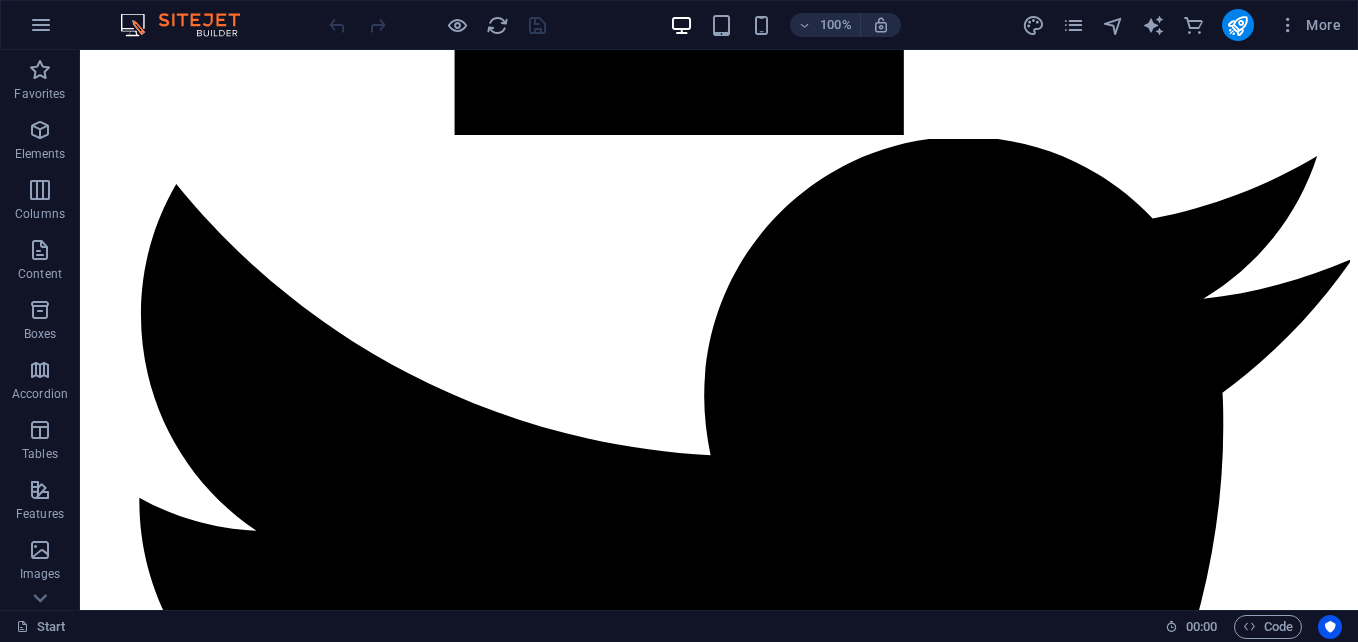 drag, startPoint x: 1352, startPoint y: 301, endPoint x: 1437, endPoint y: 84, distance: 233.05363 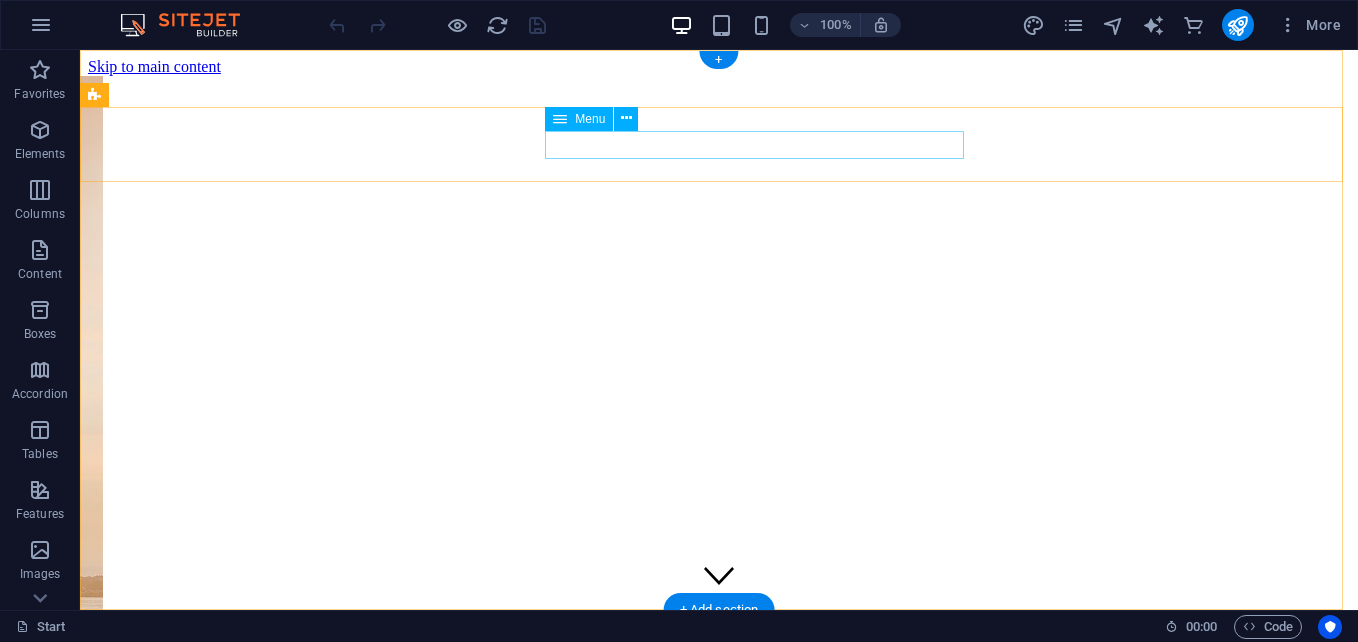 click on "Home About us Services Pricing Contact" at bounding box center [719, 11083] 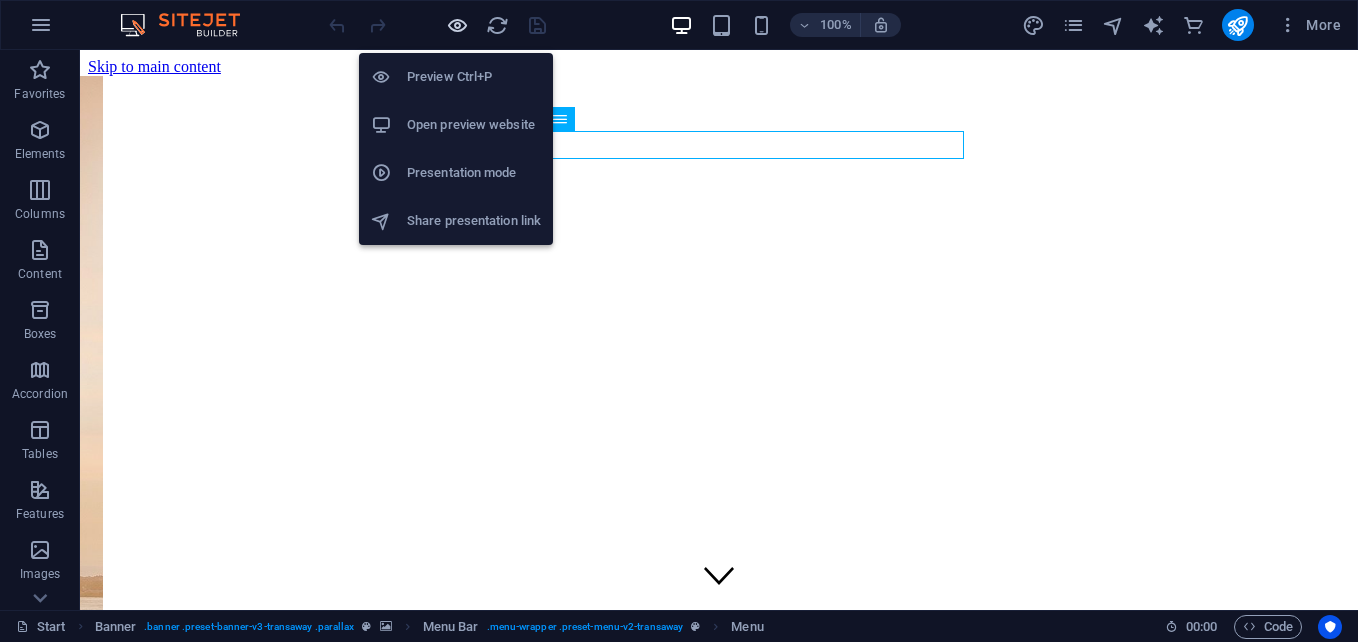 click at bounding box center (457, 25) 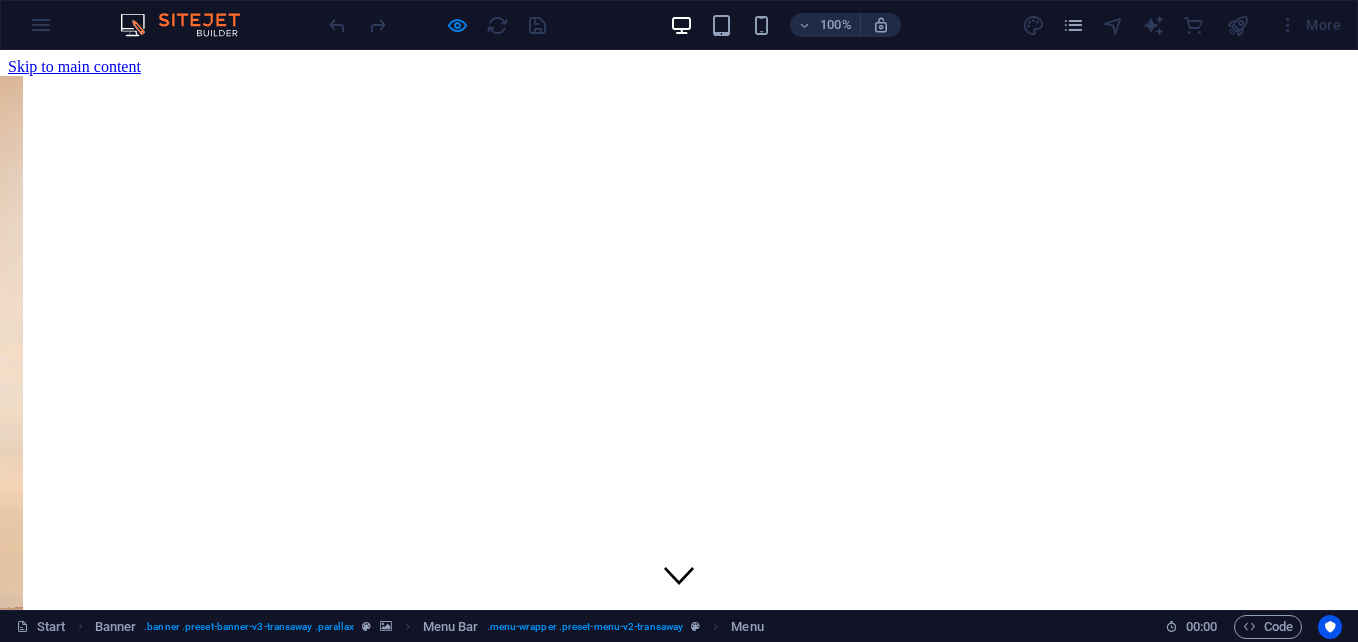 click on "Home" at bounding box center [67, 11691] 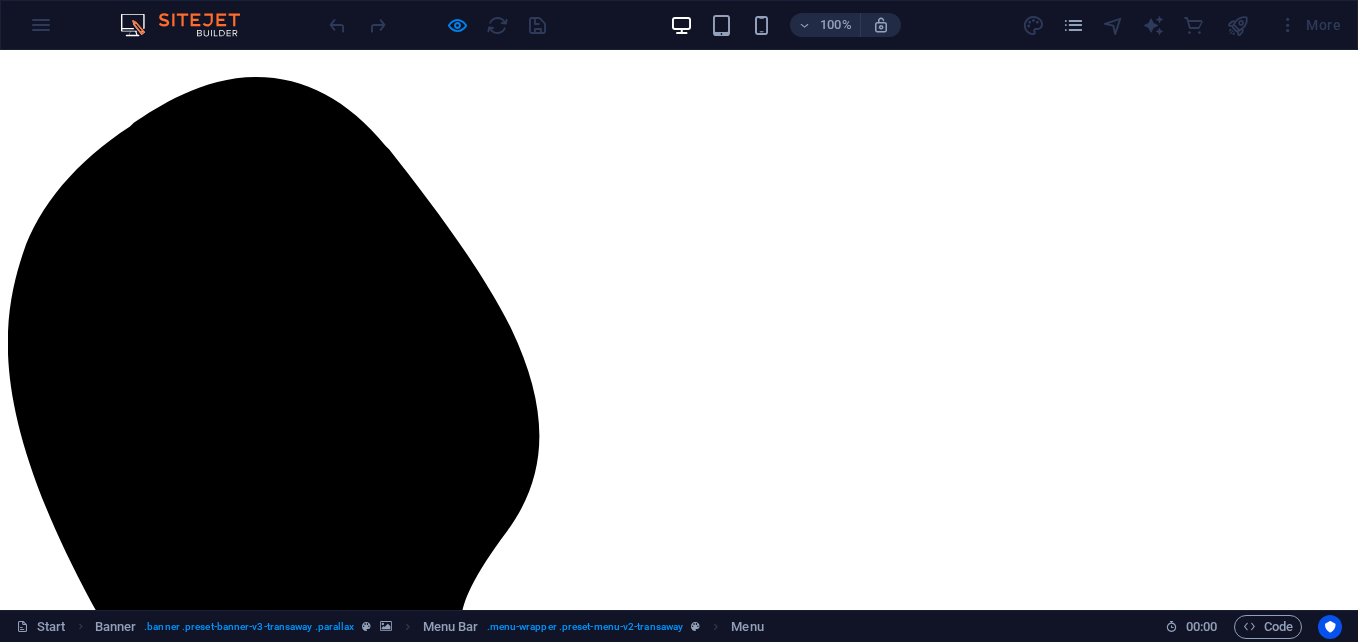 scroll, scrollTop: 560, scrollLeft: 0, axis: vertical 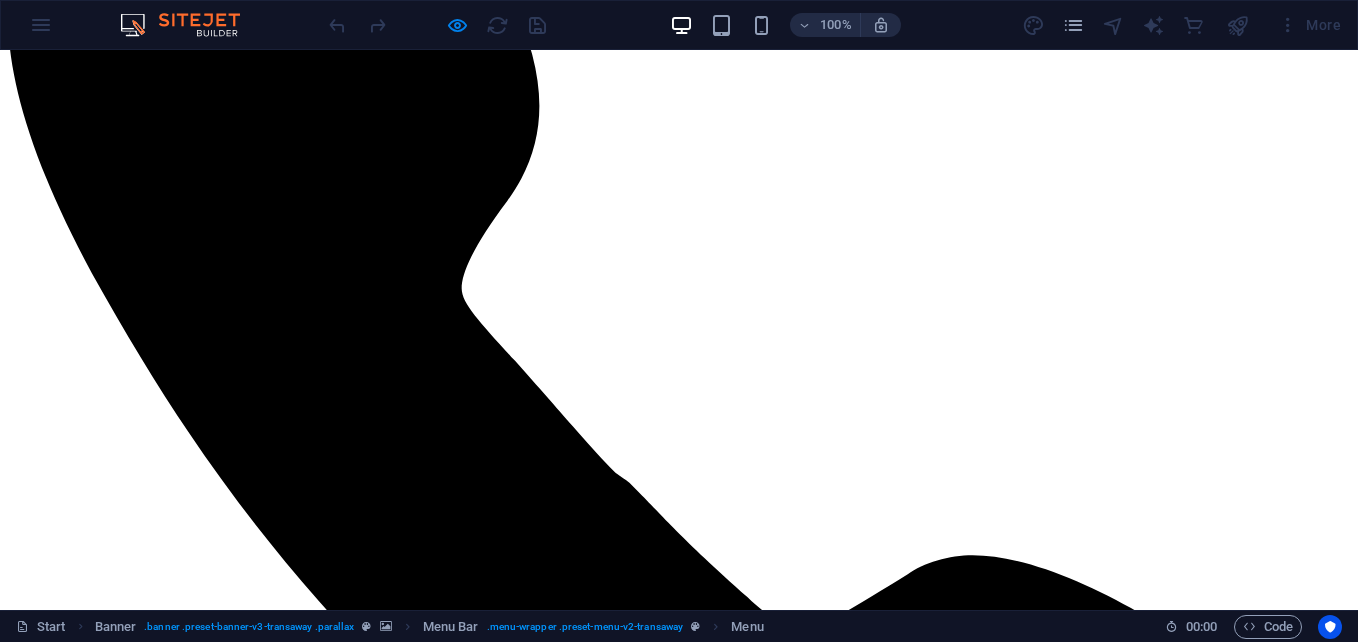 click on "Services" at bounding box center (75, 10838) 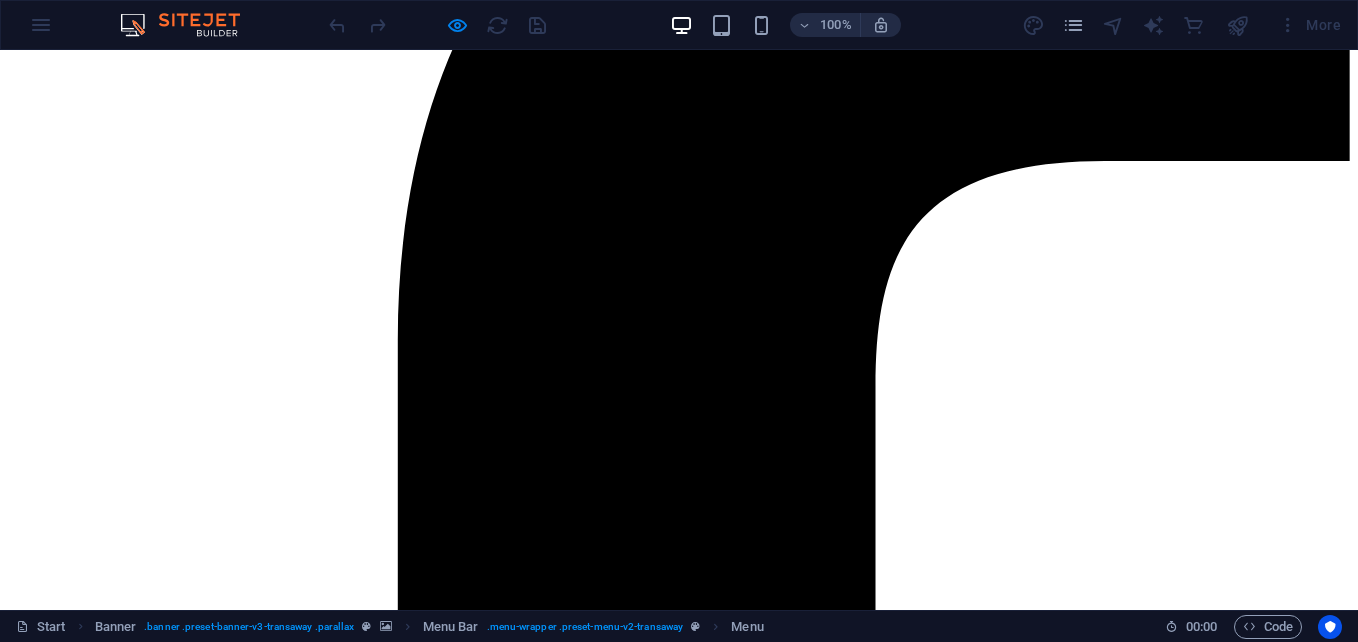 scroll, scrollTop: 3503, scrollLeft: 0, axis: vertical 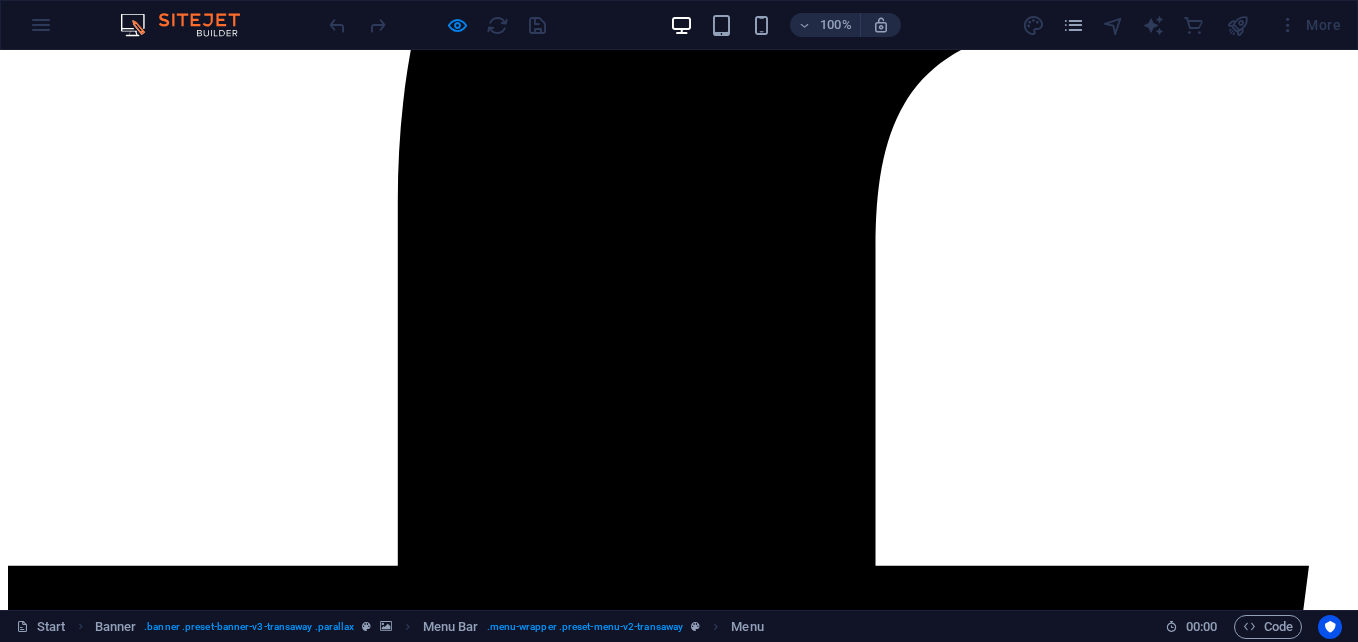 click on "Pricing" at bounding box center [71, 8242] 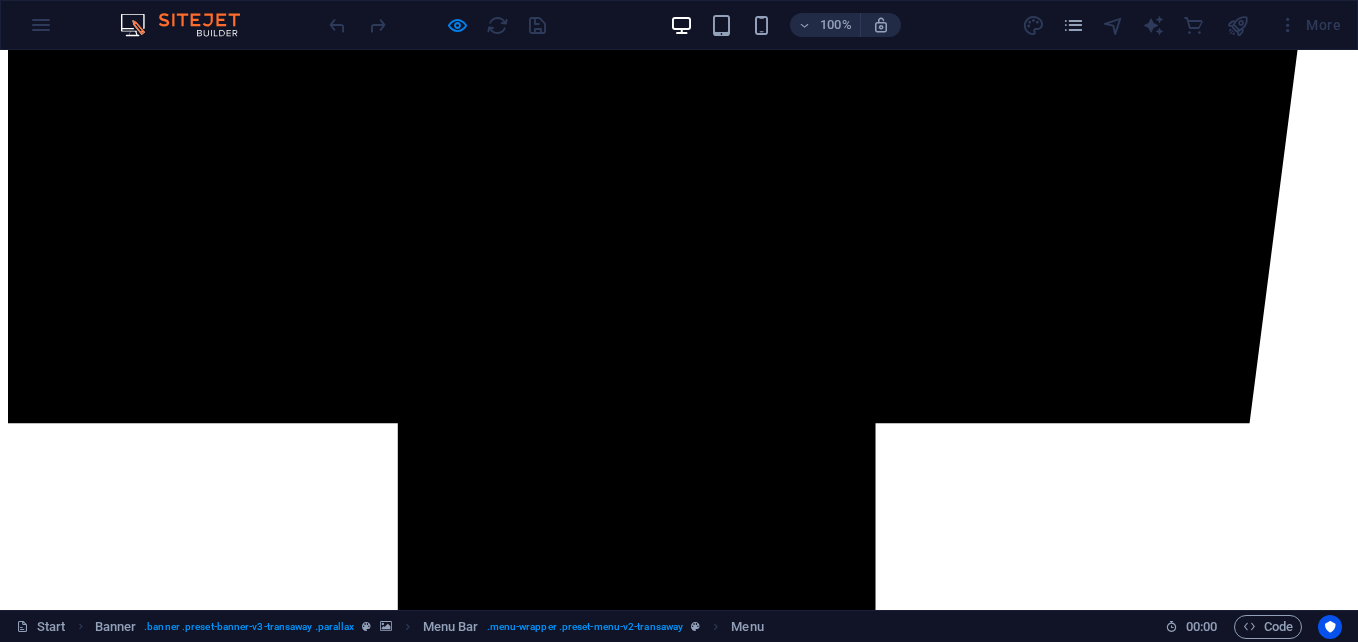 scroll, scrollTop: 4336, scrollLeft: 0, axis: vertical 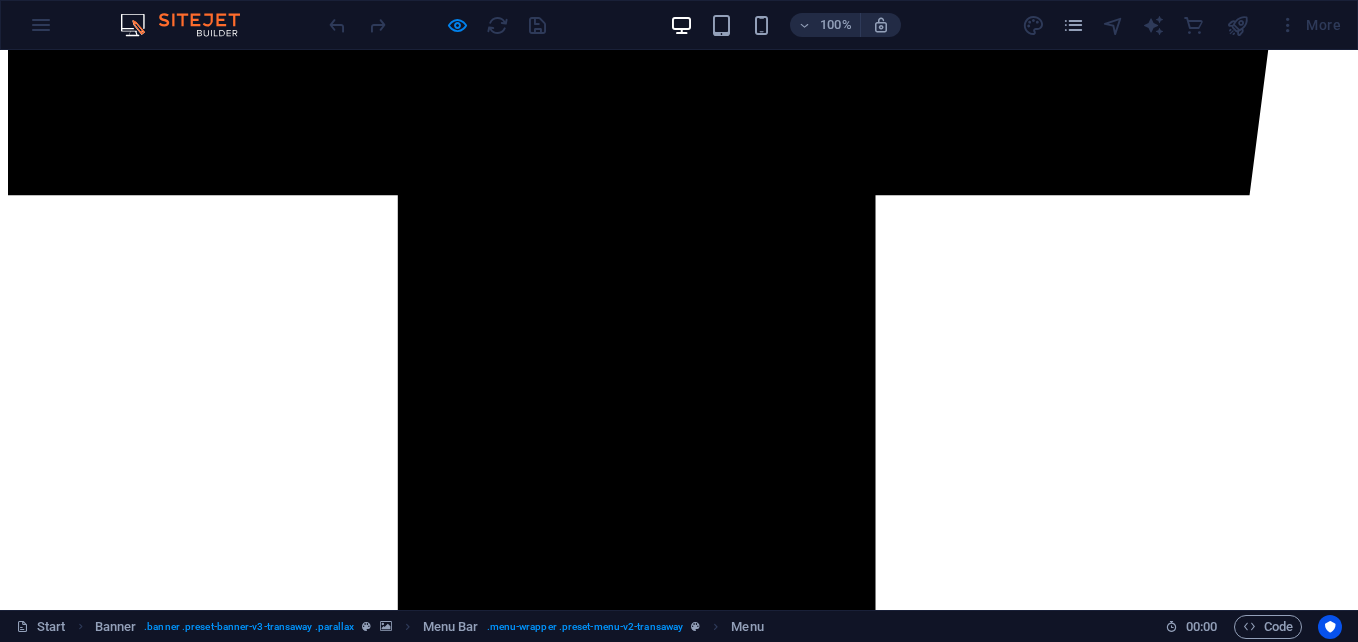 click on "Contact" at bounding box center (73, 7427) 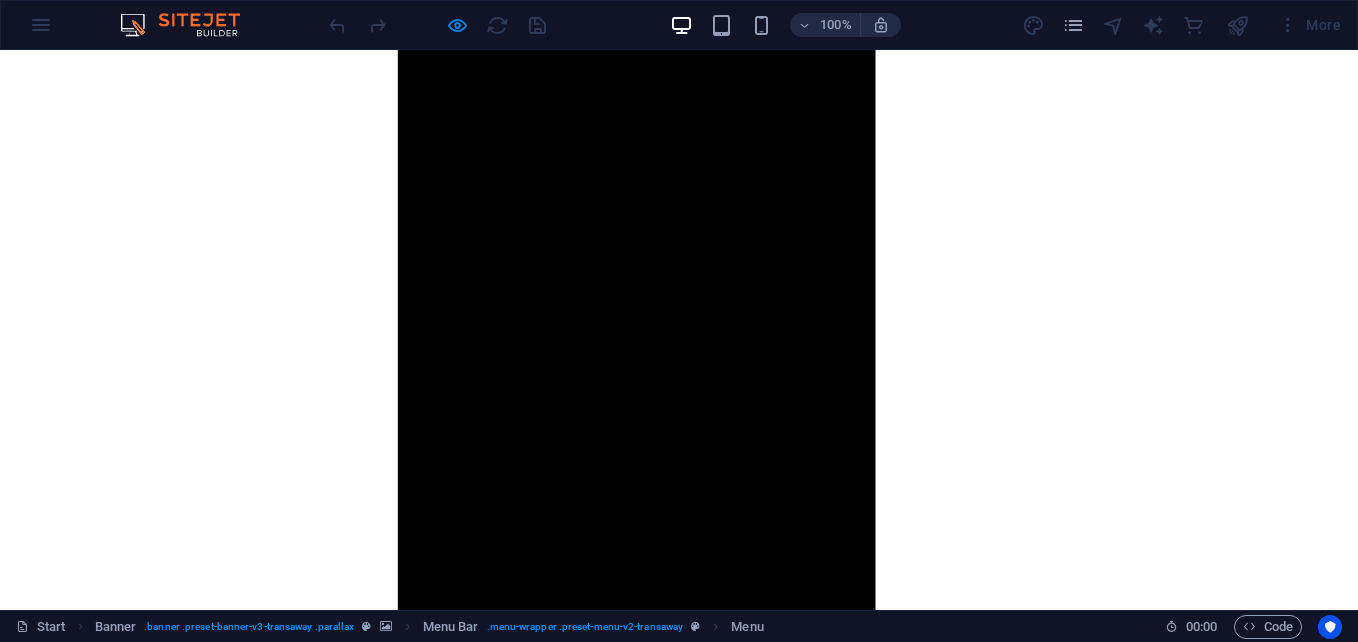 scroll, scrollTop: 4984, scrollLeft: 0, axis: vertical 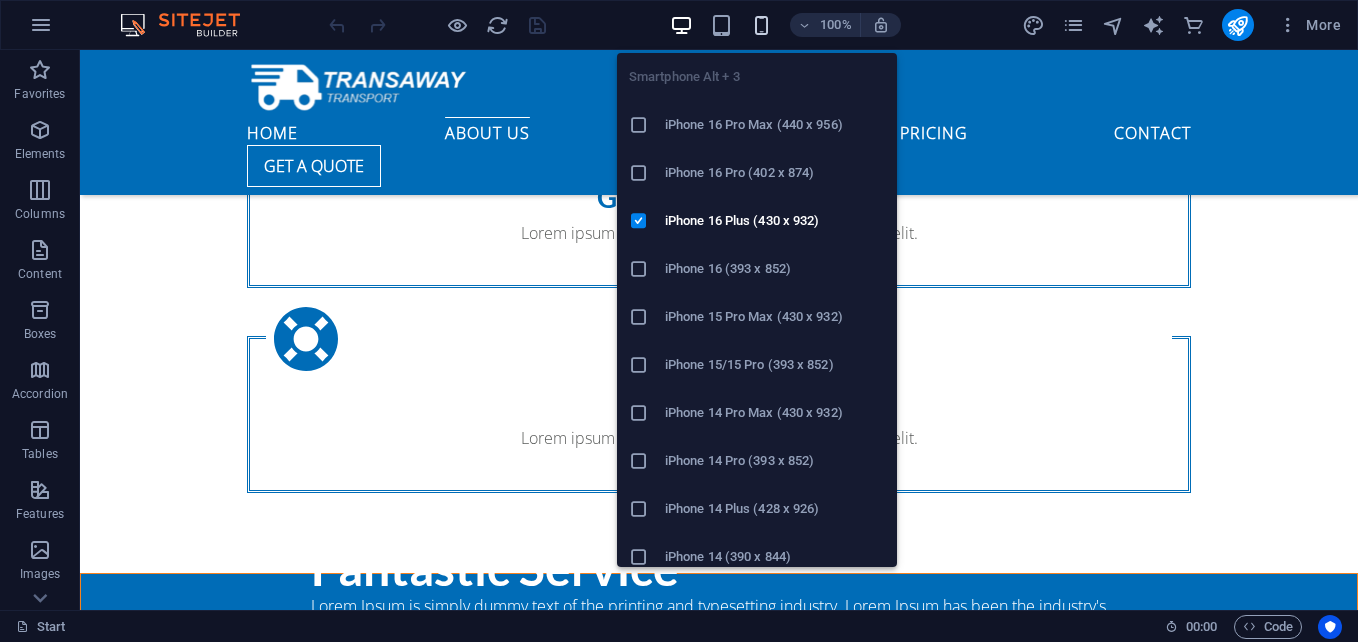 click at bounding box center (761, 25) 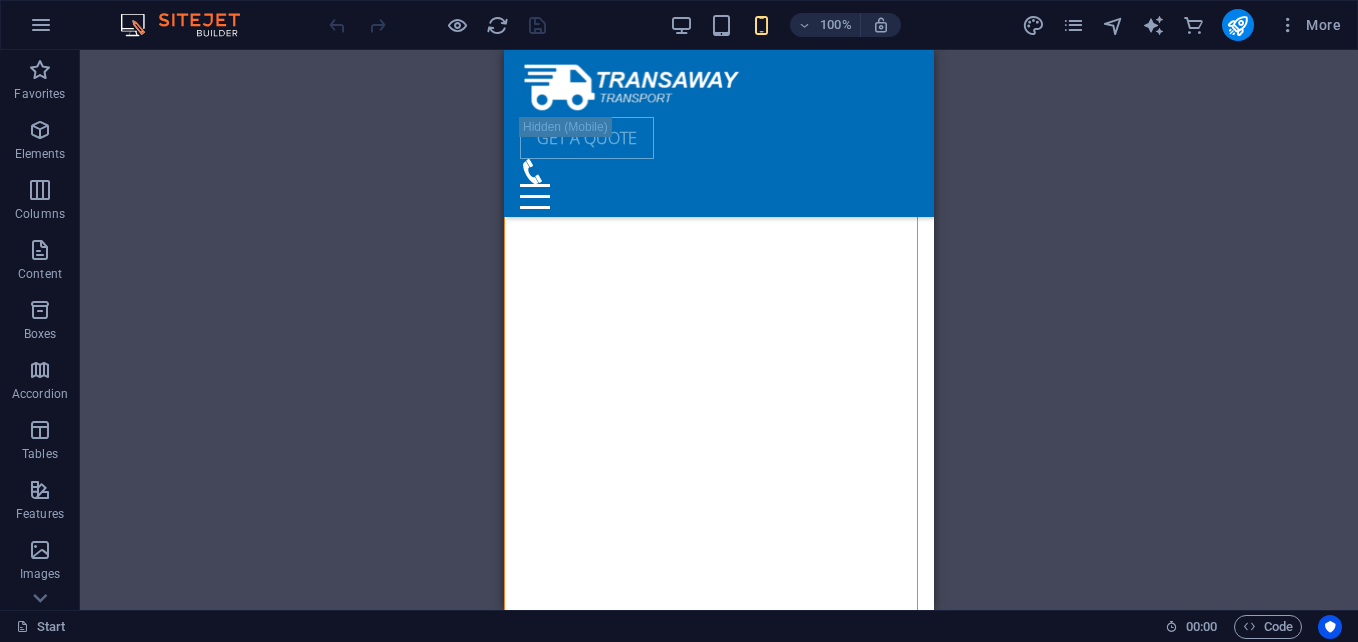 scroll, scrollTop: 2854, scrollLeft: 0, axis: vertical 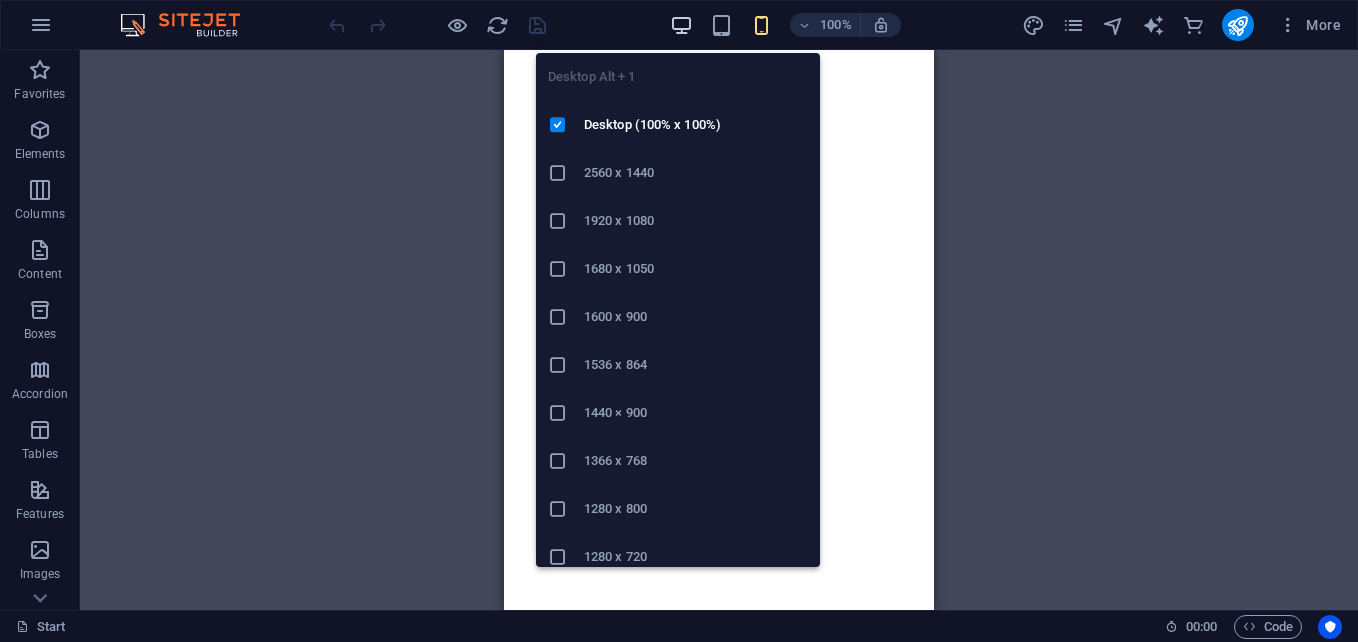 click at bounding box center (681, 25) 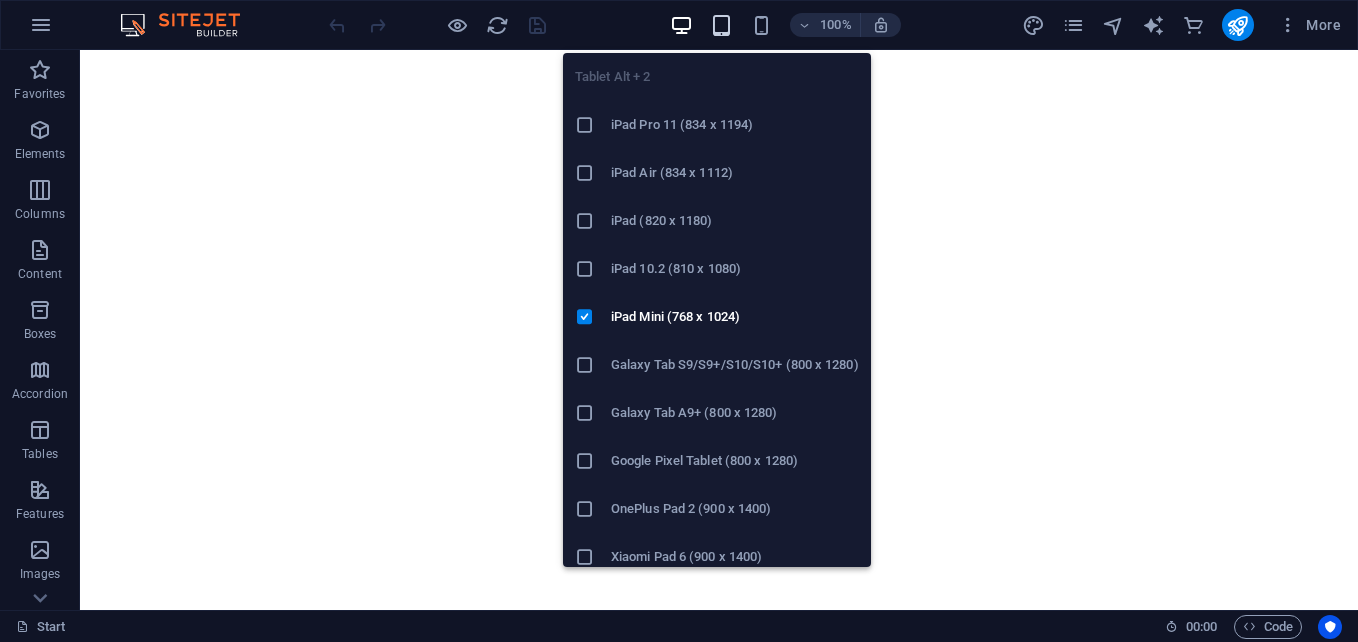 click at bounding box center (721, 25) 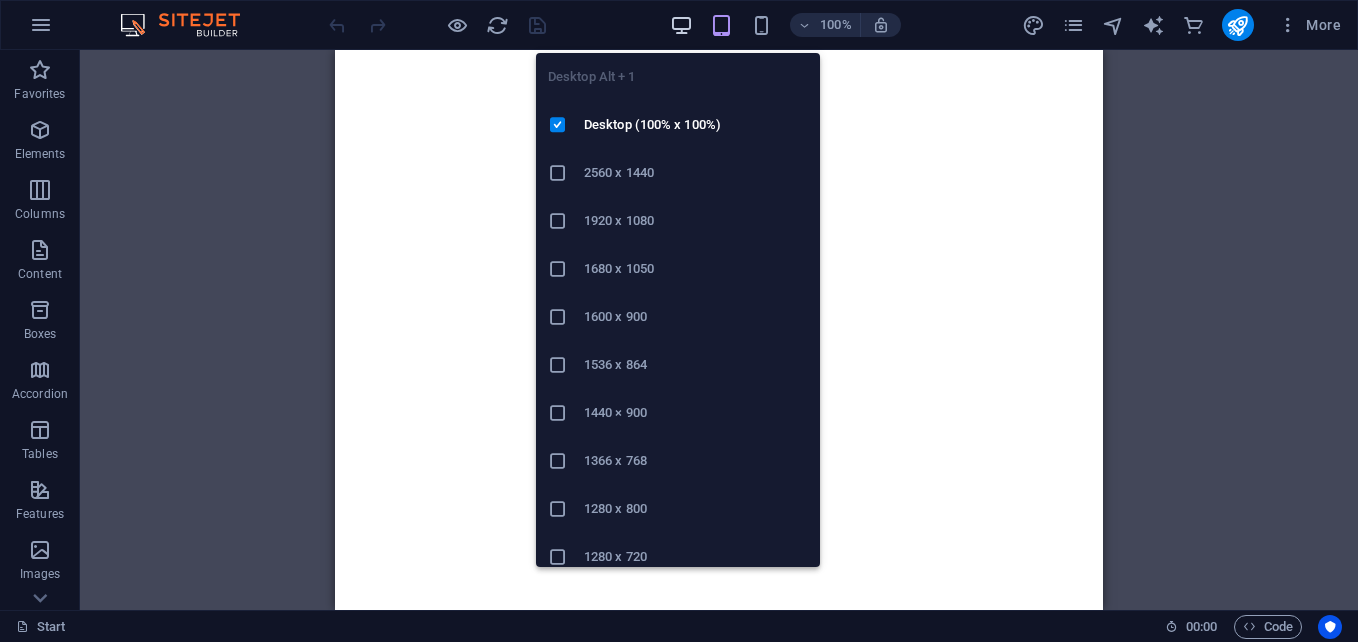 click at bounding box center (681, 25) 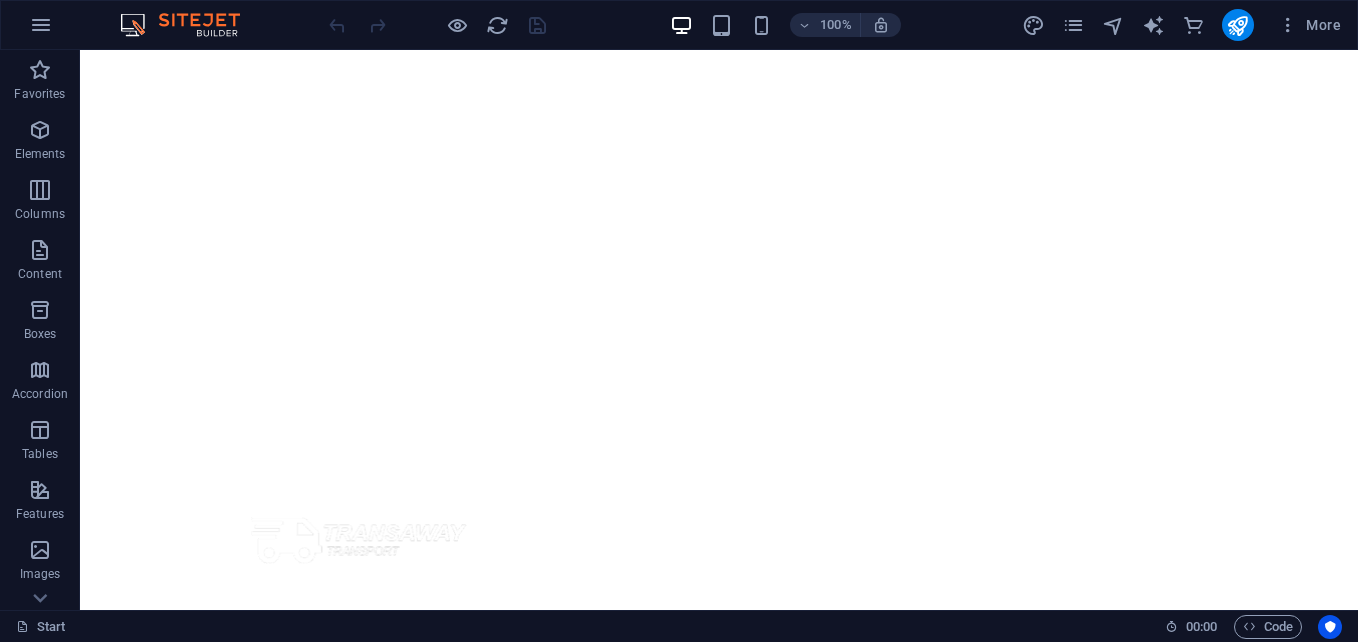 scroll, scrollTop: 0, scrollLeft: 0, axis: both 